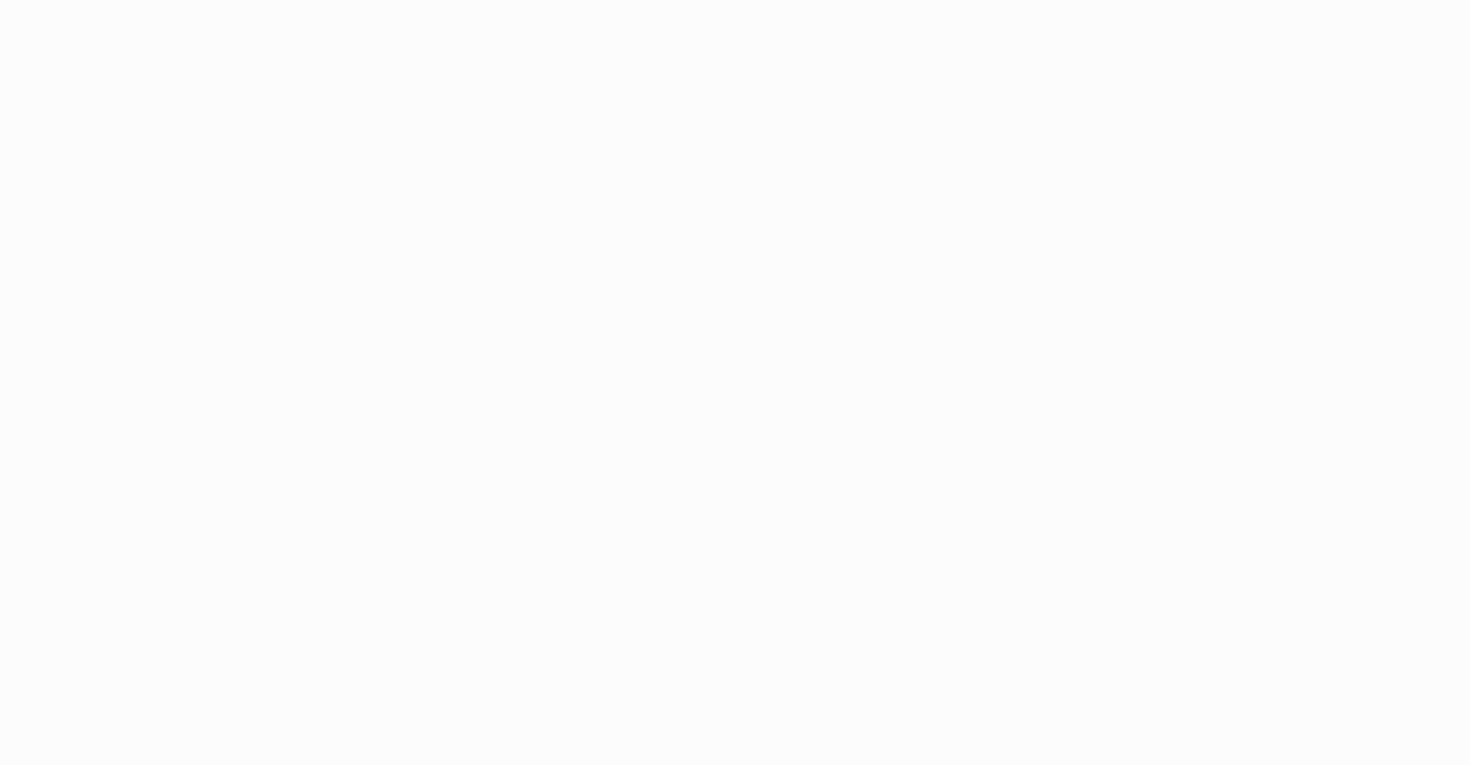scroll, scrollTop: 0, scrollLeft: 0, axis: both 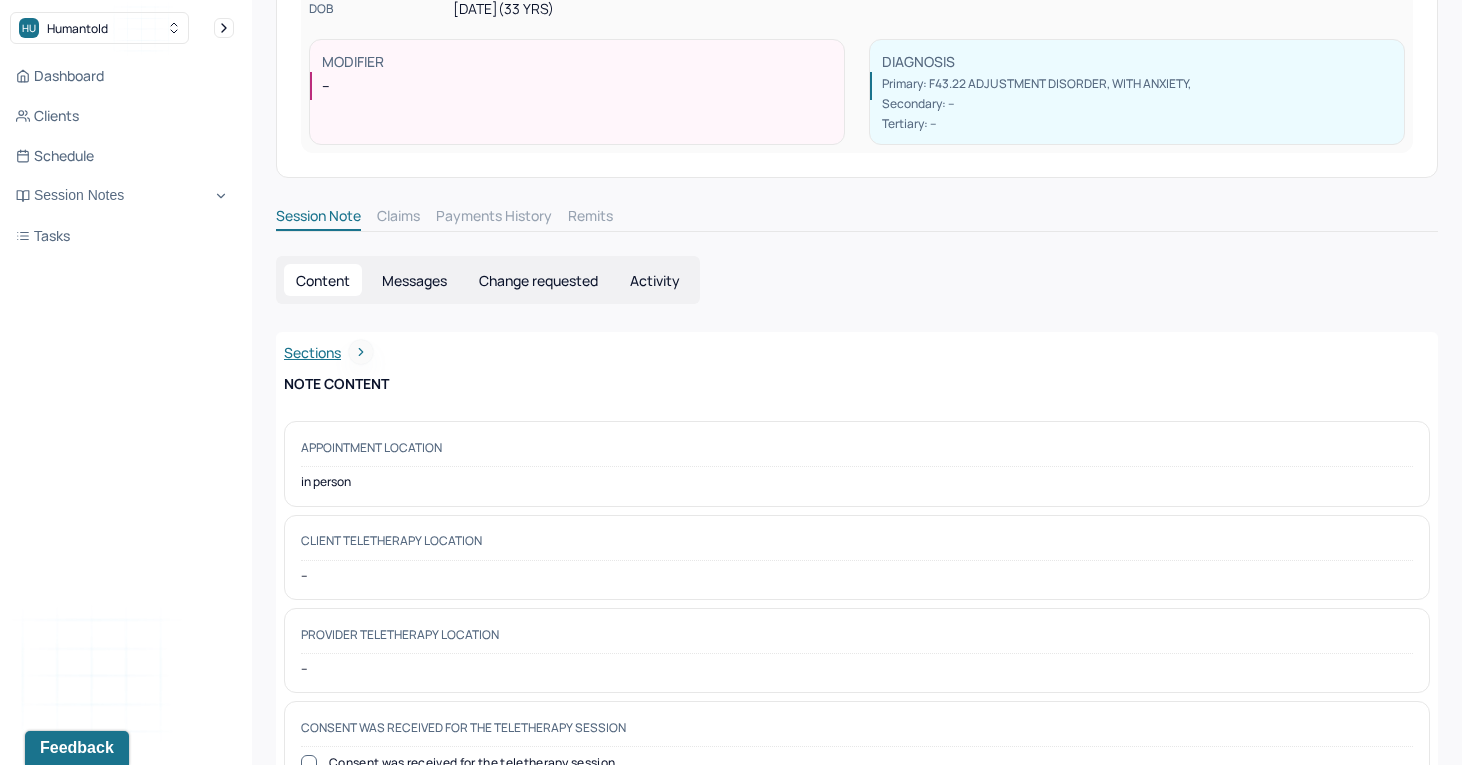 click on "Change requested" at bounding box center (538, 280) 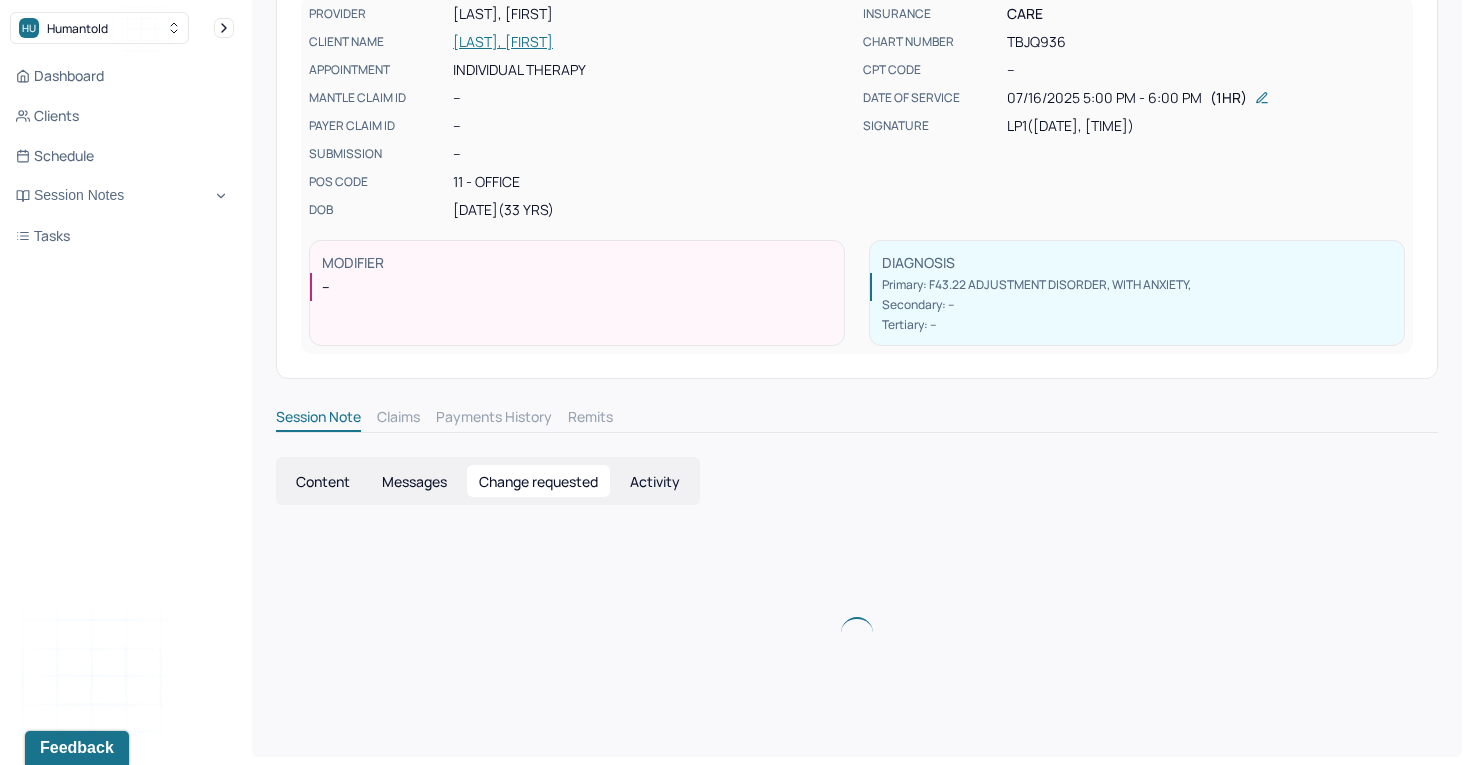 scroll, scrollTop: 135, scrollLeft: 0, axis: vertical 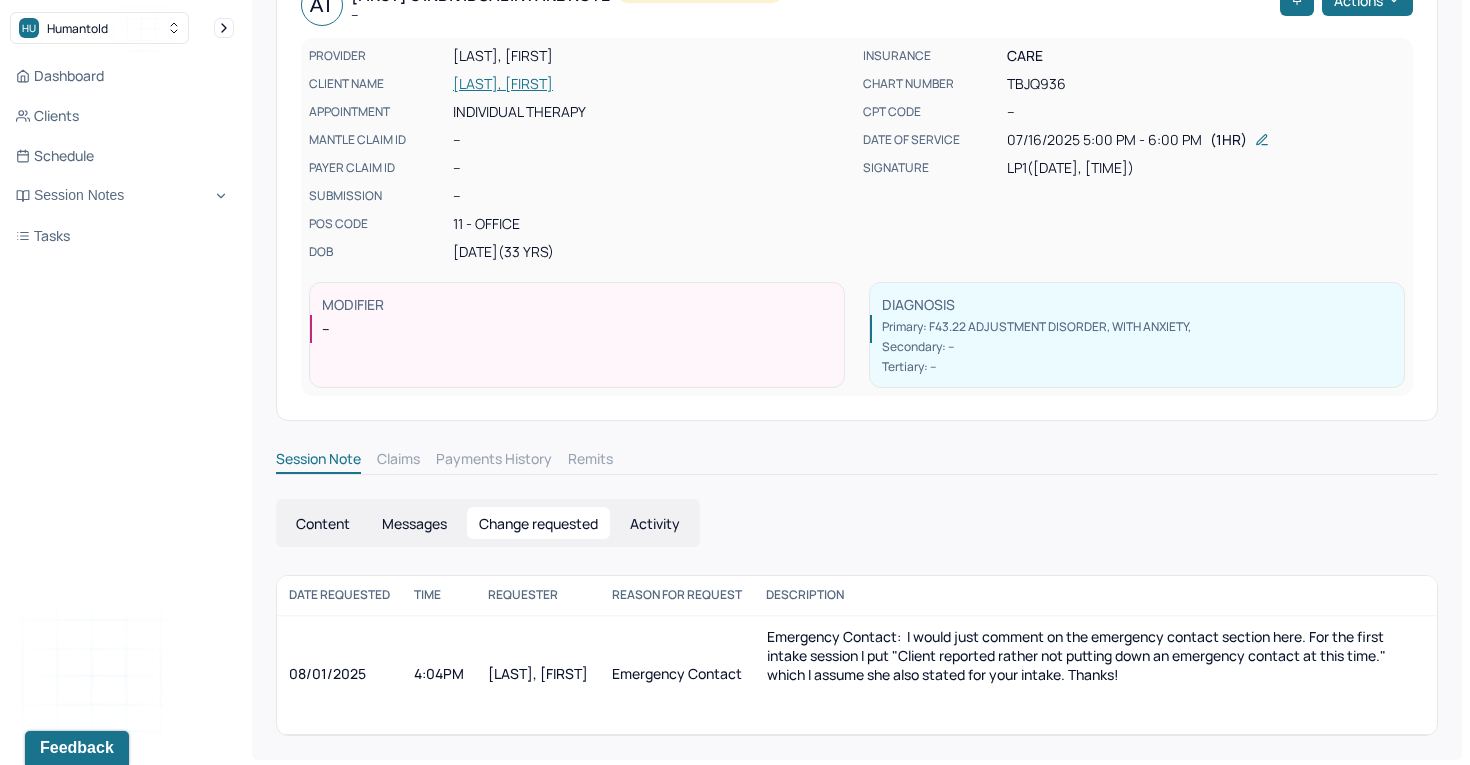 click on "Content" at bounding box center (323, 523) 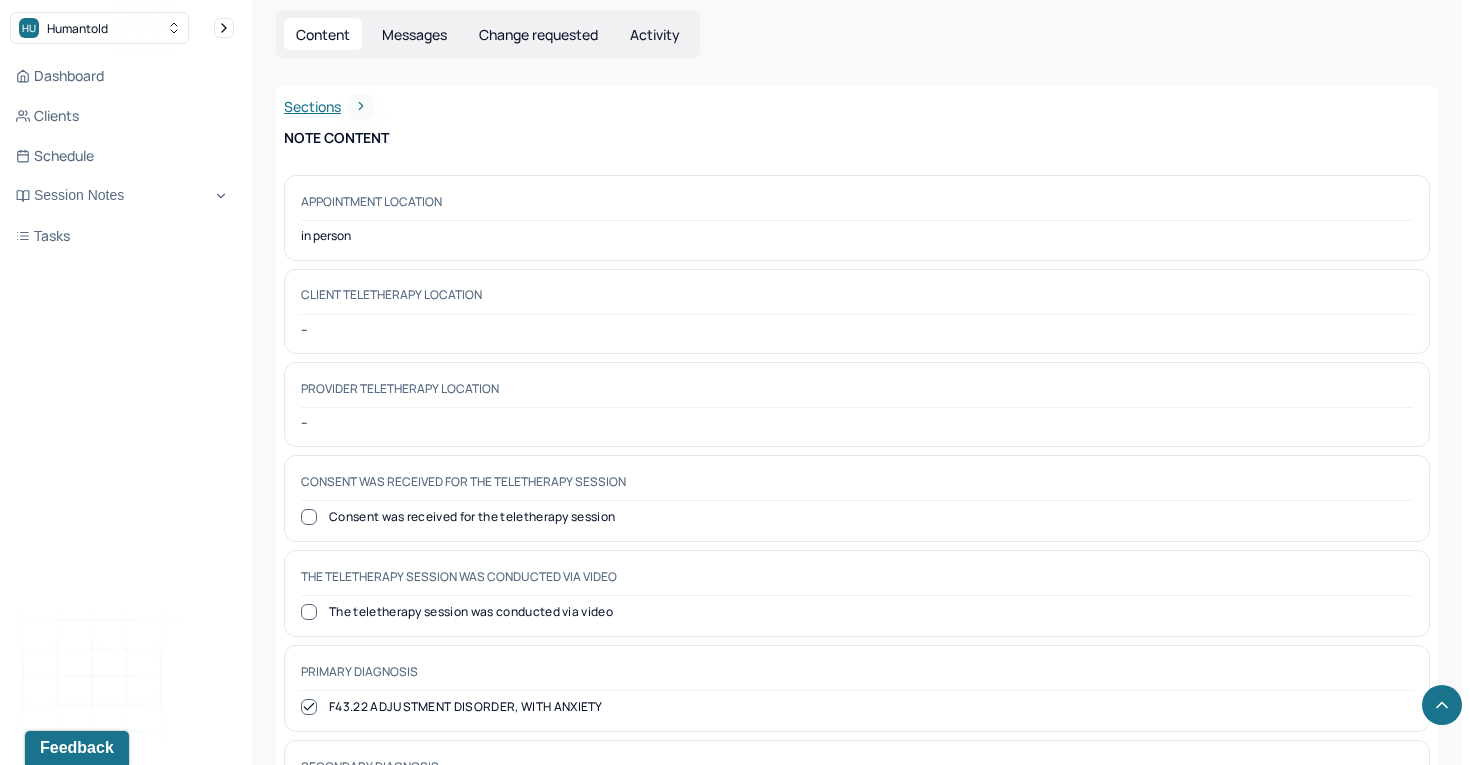 scroll, scrollTop: 0, scrollLeft: 0, axis: both 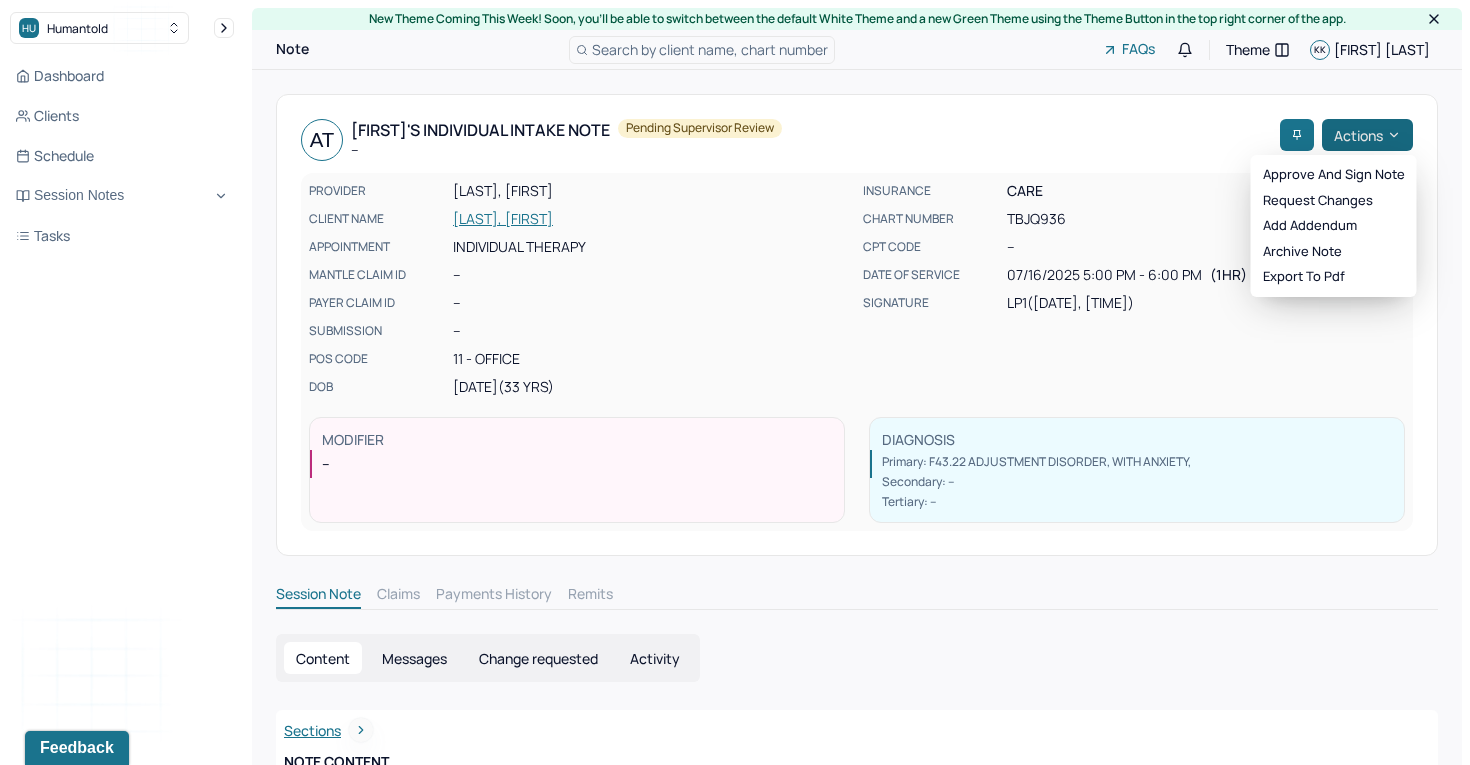 click on "Actions" at bounding box center (1367, 135) 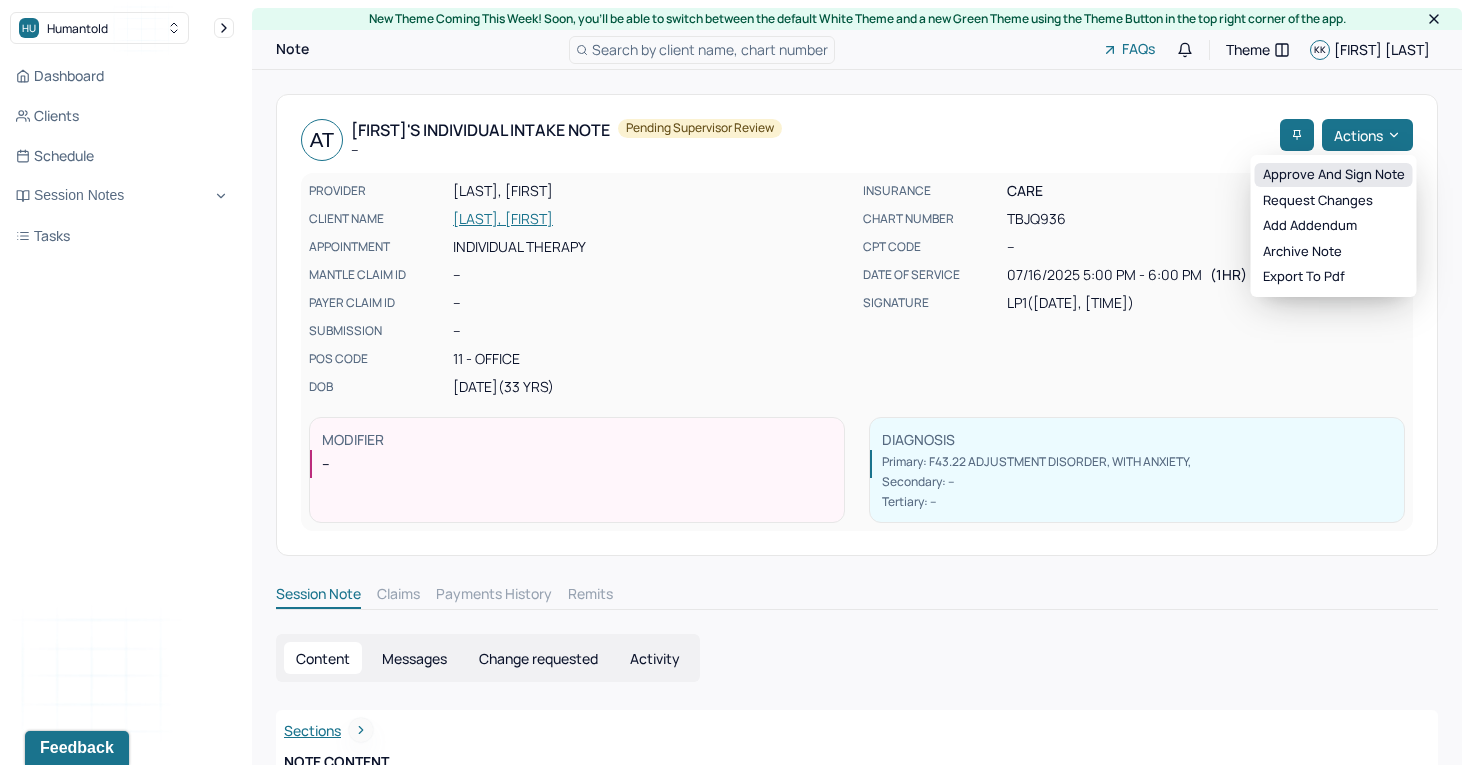 click on "Approve and sign note" at bounding box center [1334, 175] 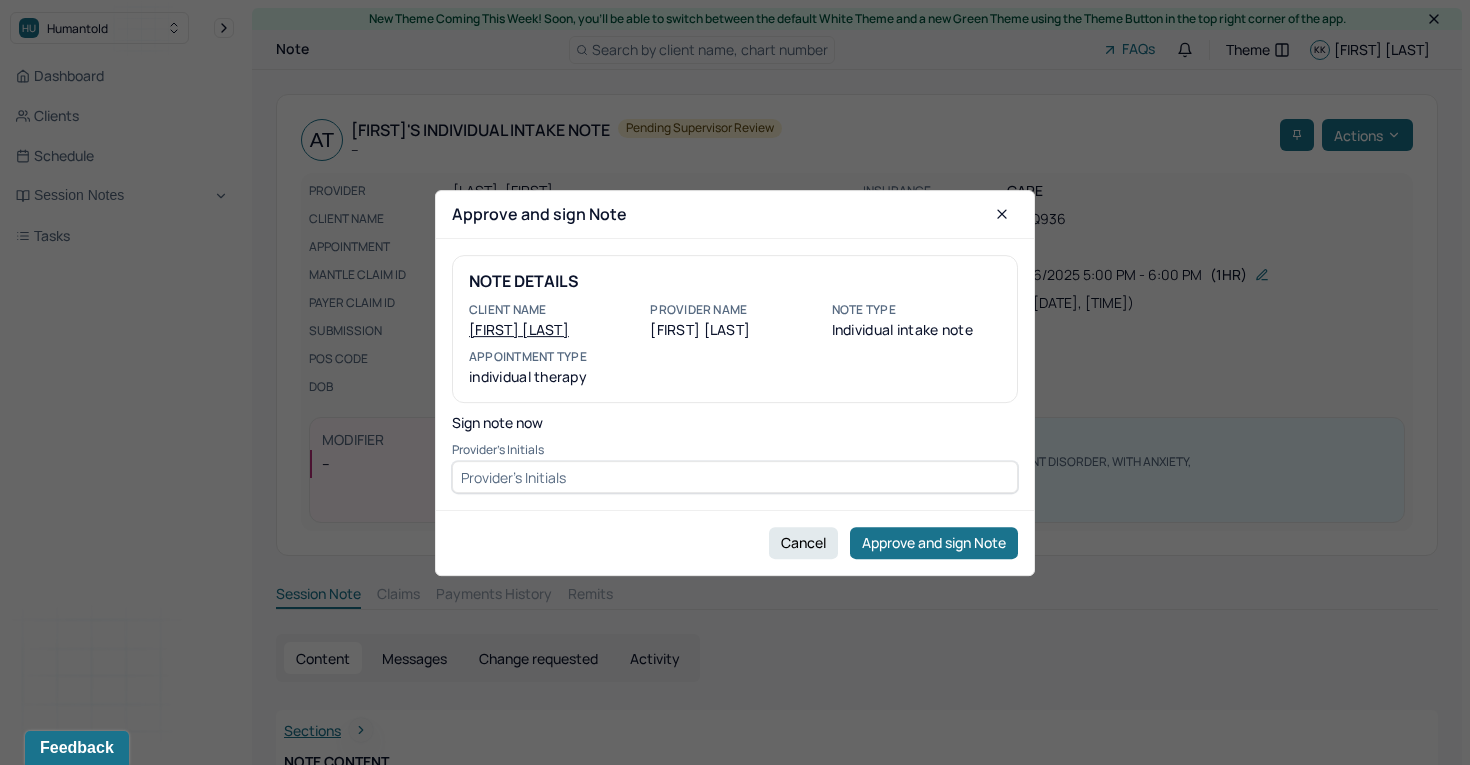 click at bounding box center (735, 477) 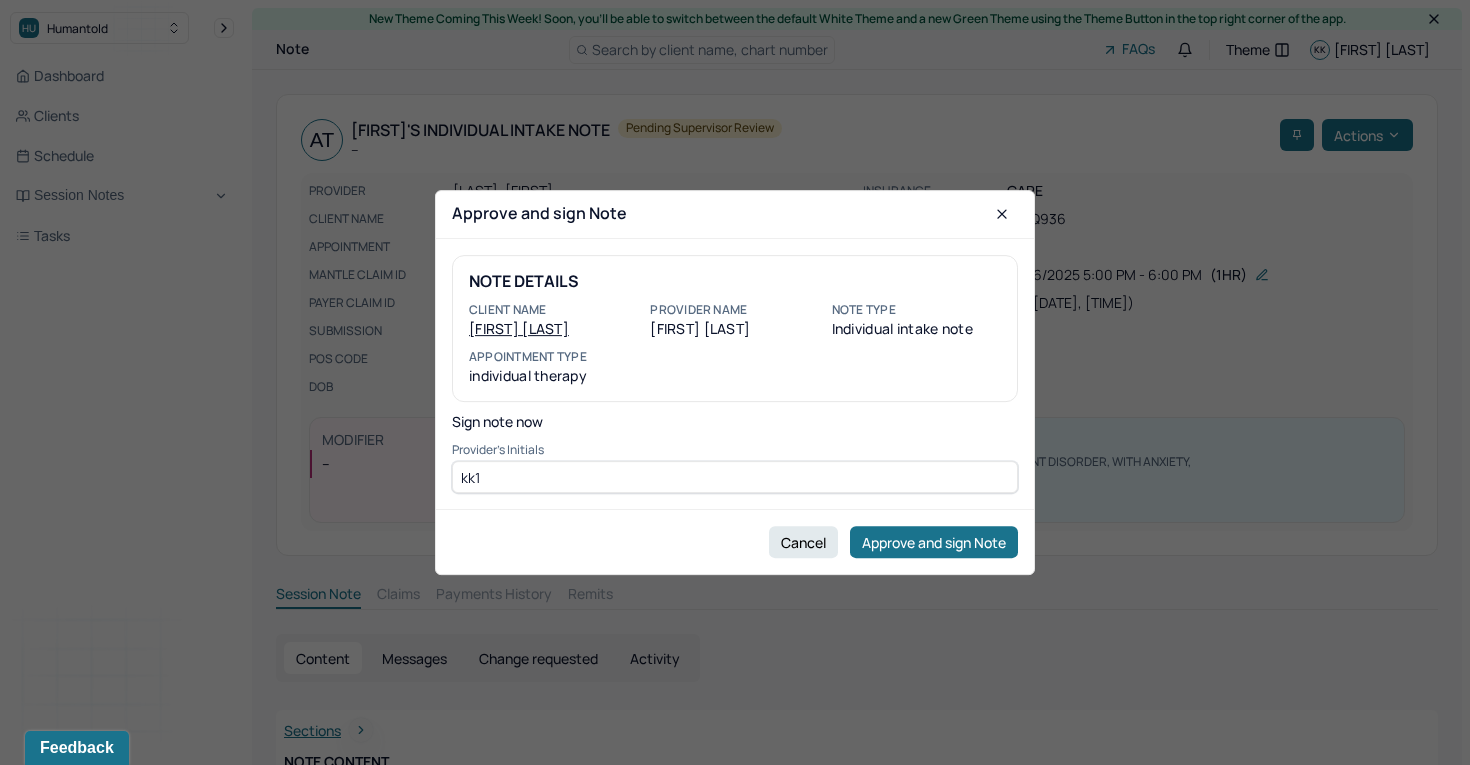 type on "kk1" 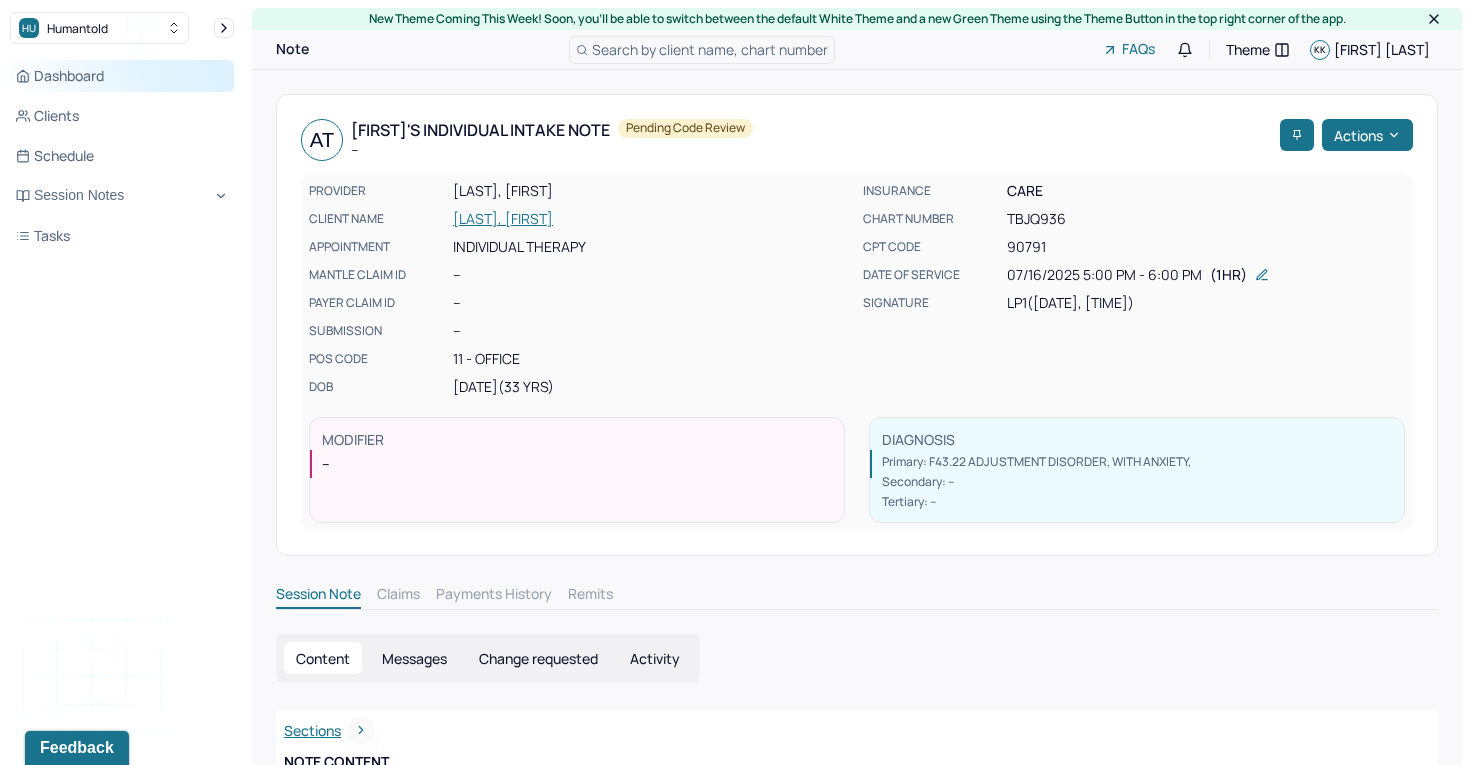 click on "Dashboard" at bounding box center (122, 76) 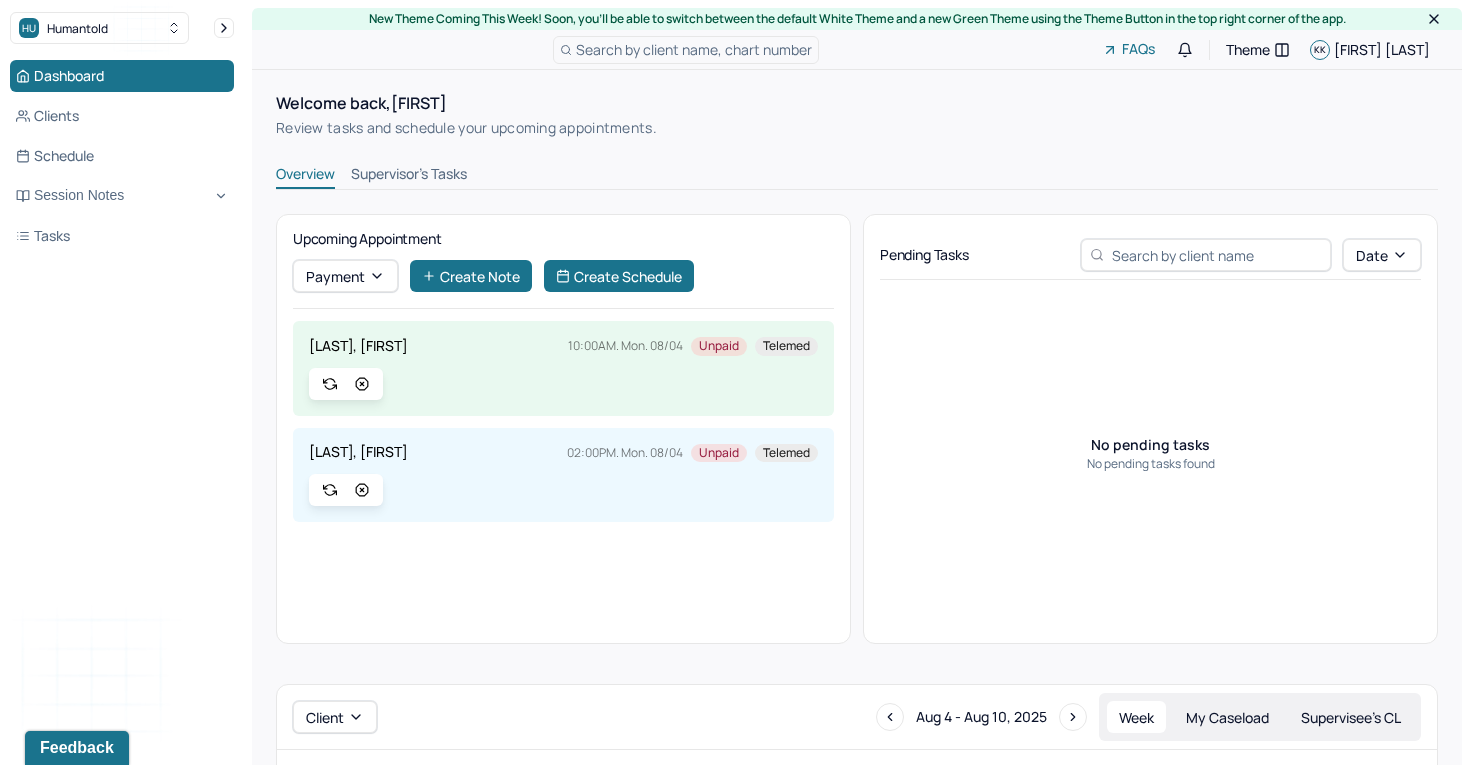 click on "[LAST], [FIRST] [TIME]. [DAY]. [DATE] Unpaid Telemed" at bounding box center (563, 346) 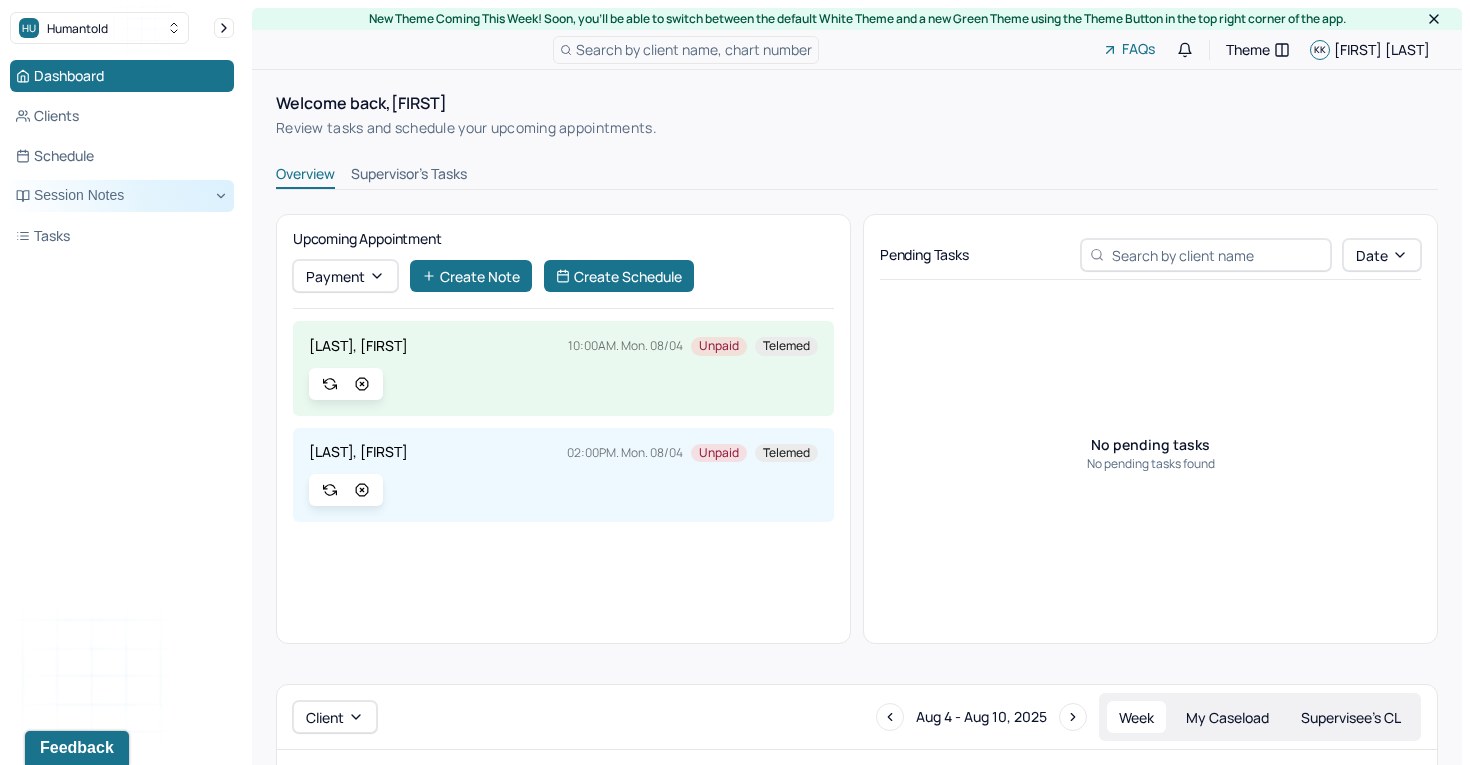 click on "Session Notes" at bounding box center [122, 196] 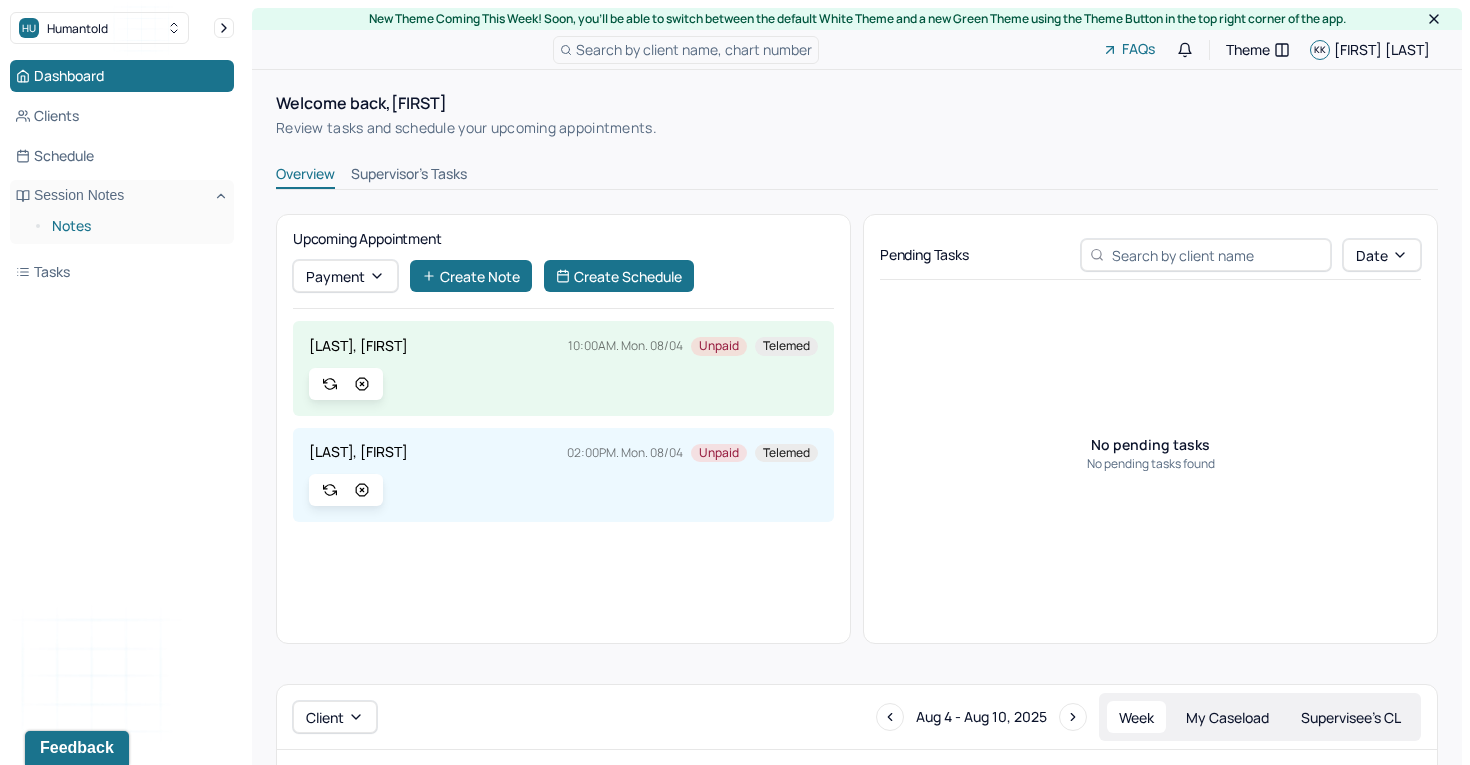 click on "Notes" at bounding box center [135, 226] 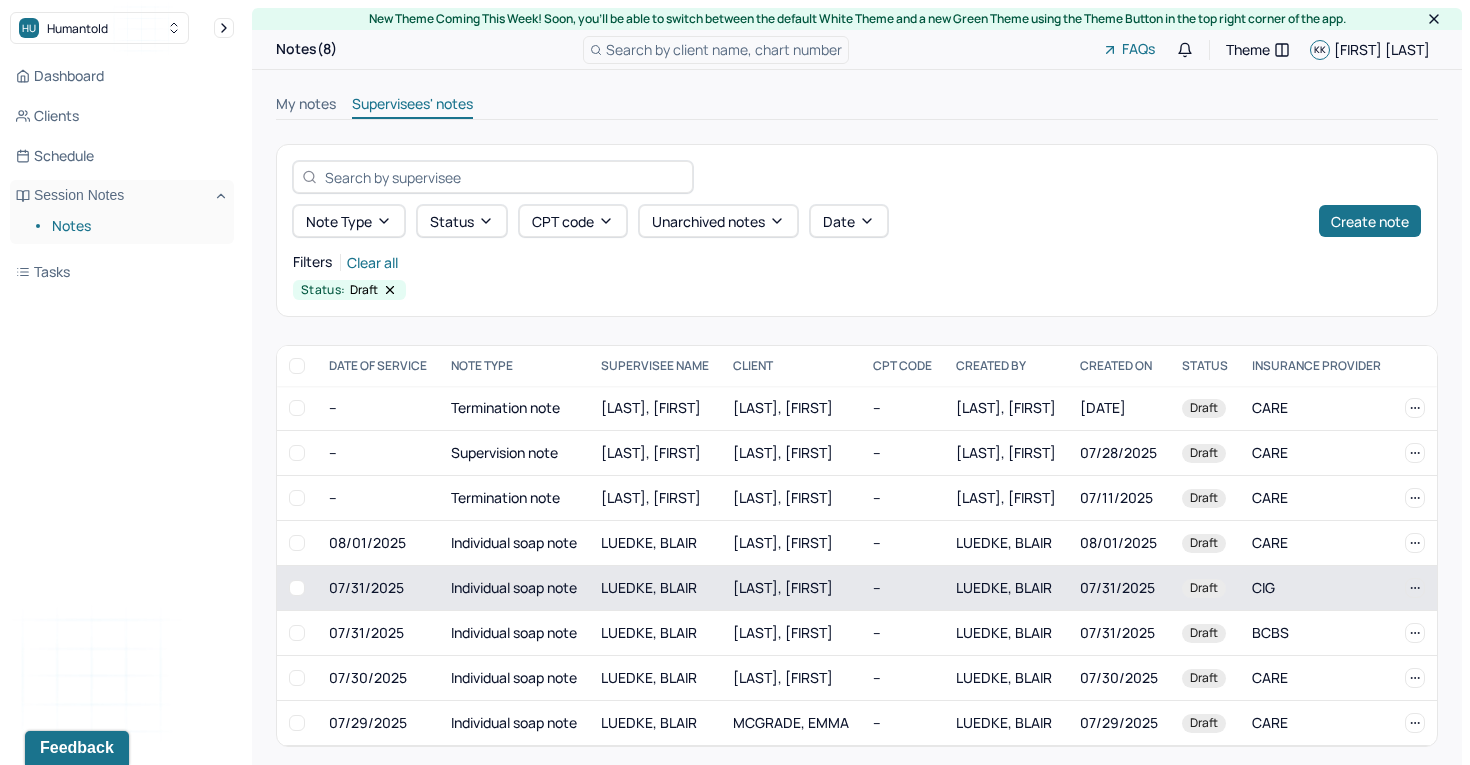 scroll, scrollTop: 12, scrollLeft: 0, axis: vertical 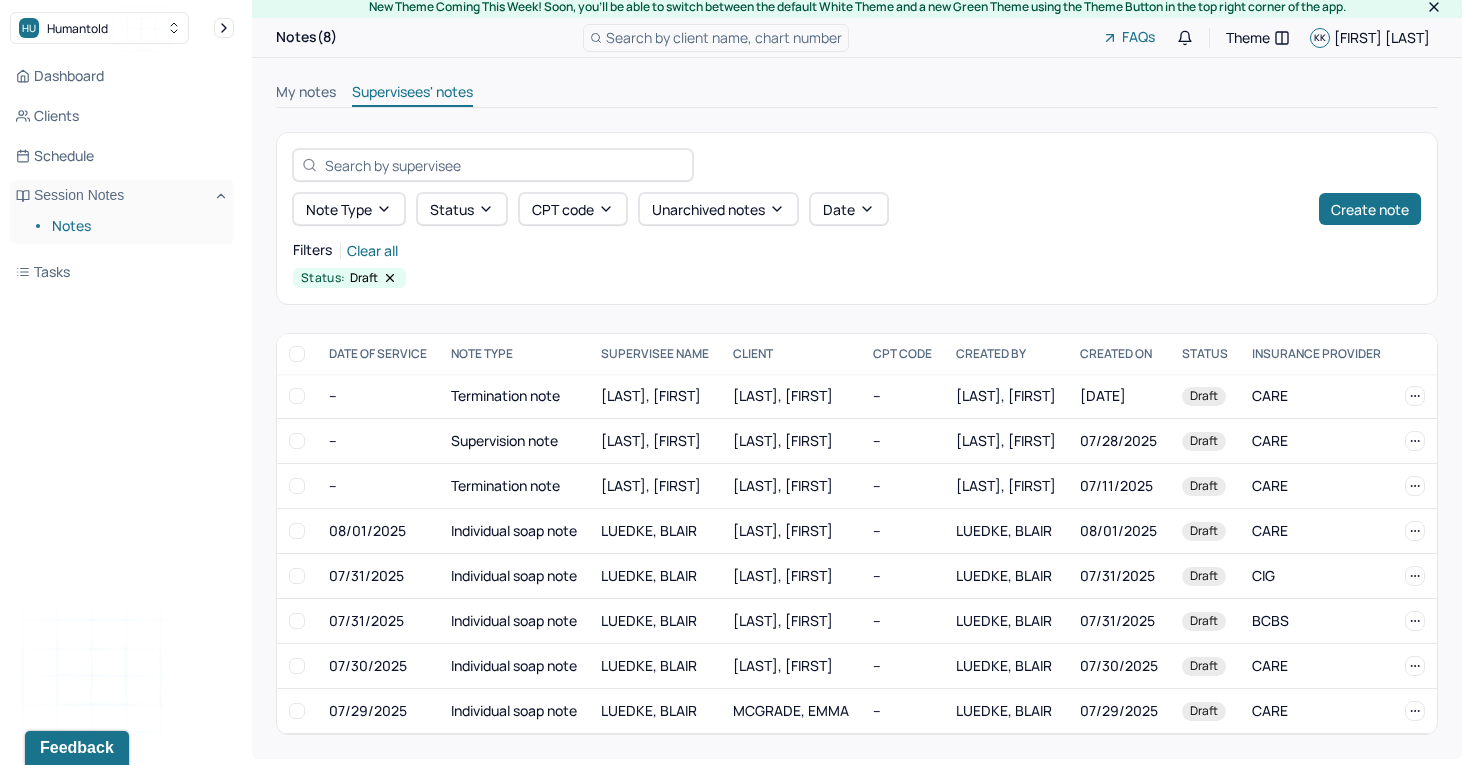 click on "My notes" at bounding box center [306, 94] 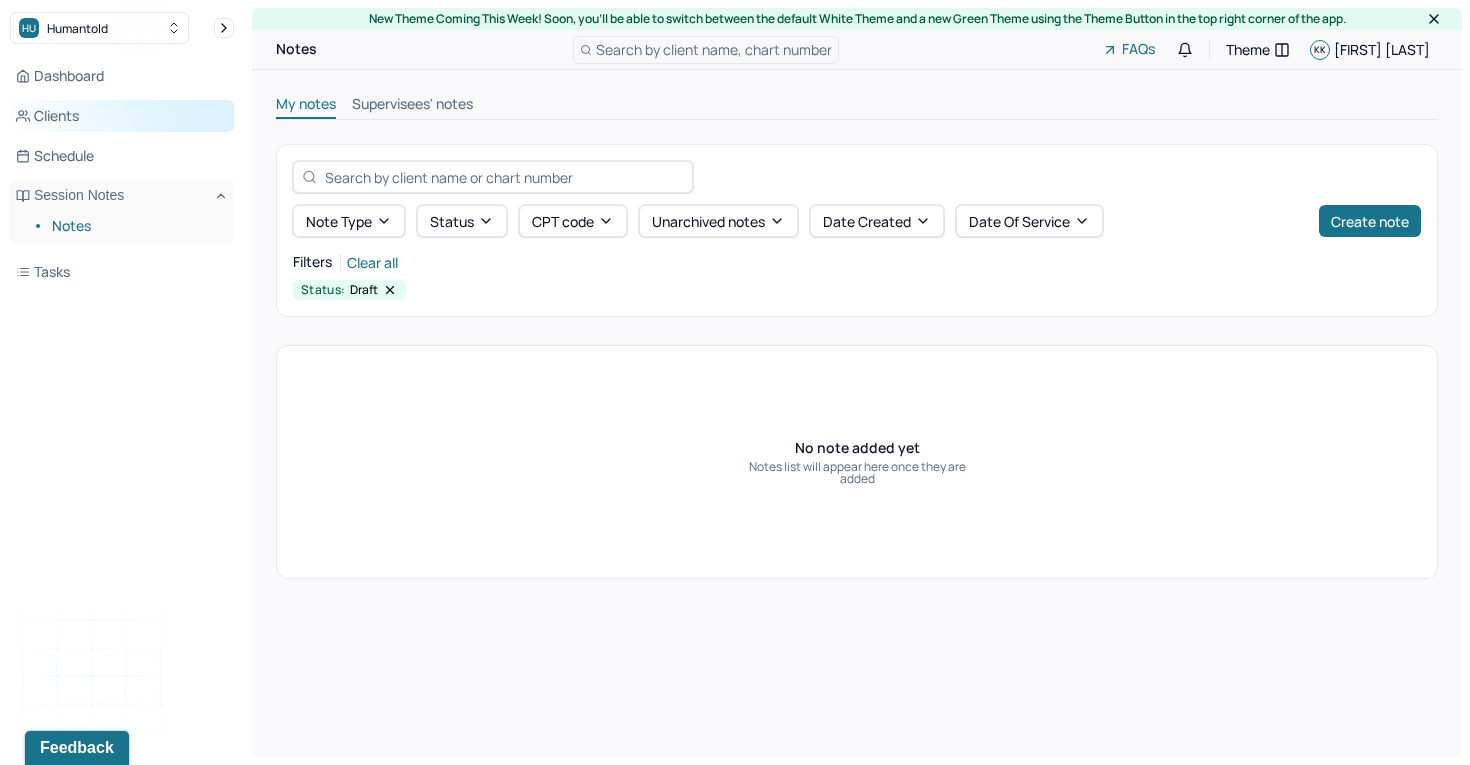 click on "Clients" at bounding box center (122, 116) 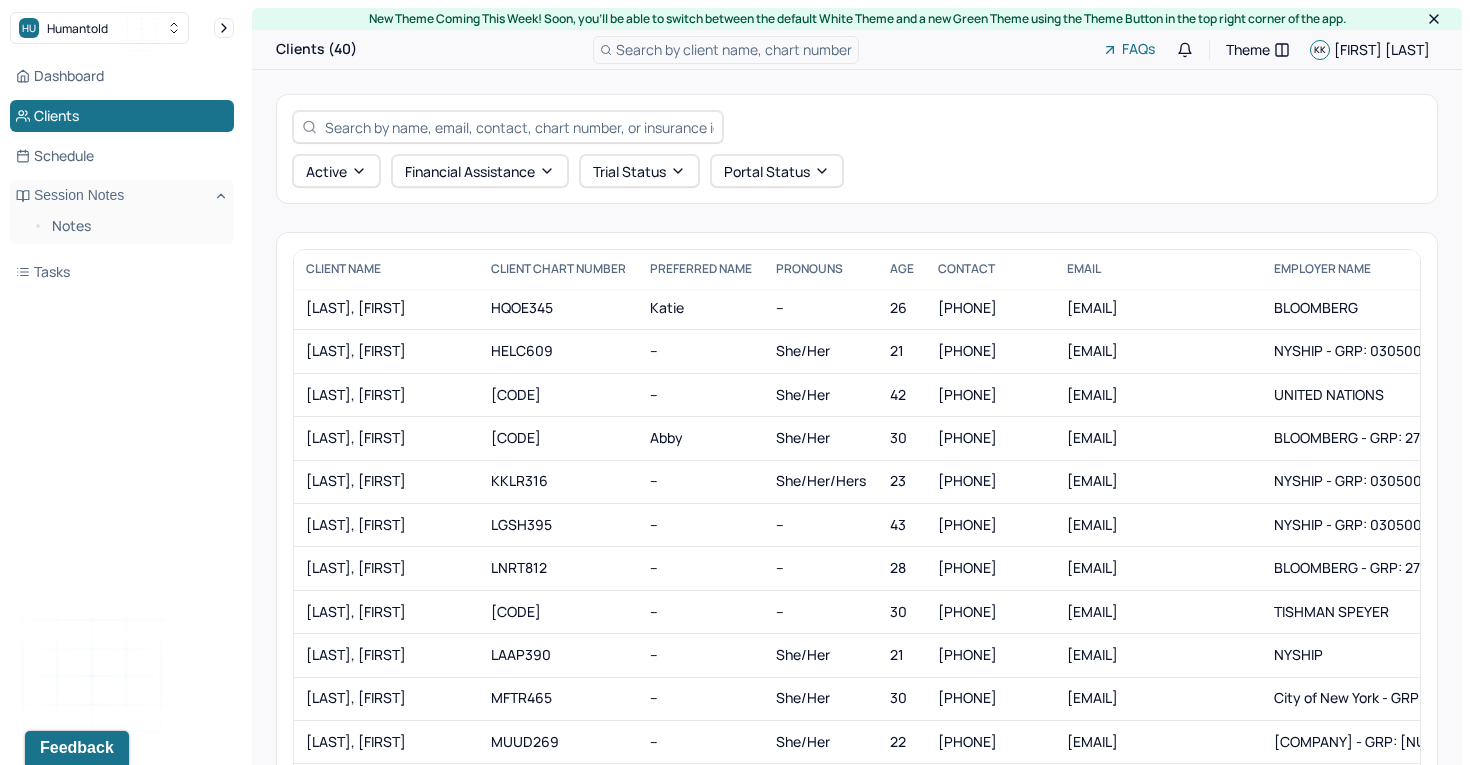 scroll, scrollTop: 471, scrollLeft: 0, axis: vertical 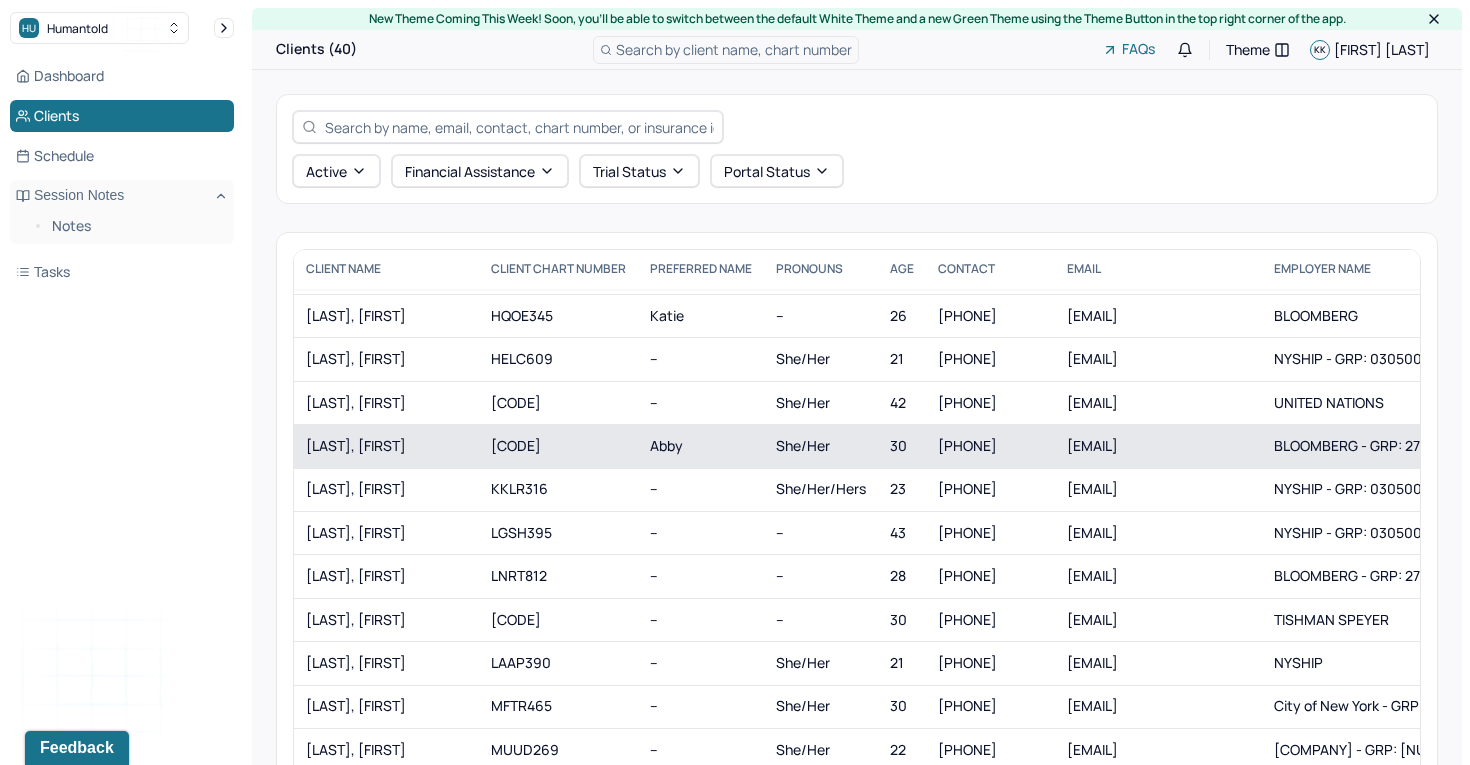 drag, startPoint x: 451, startPoint y: 419, endPoint x: 422, endPoint y: 458, distance: 48.60041 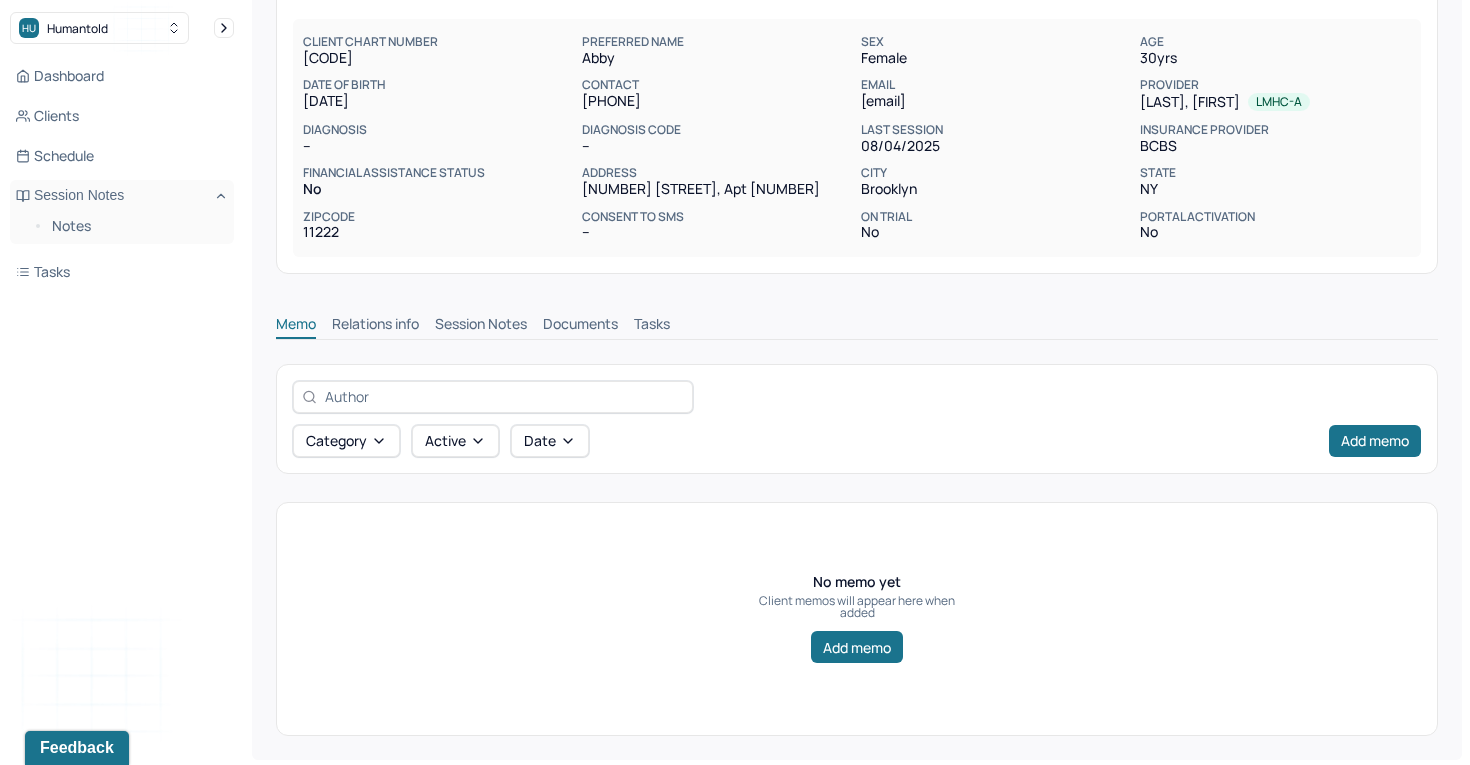 click on "Session Notes" at bounding box center [481, 326] 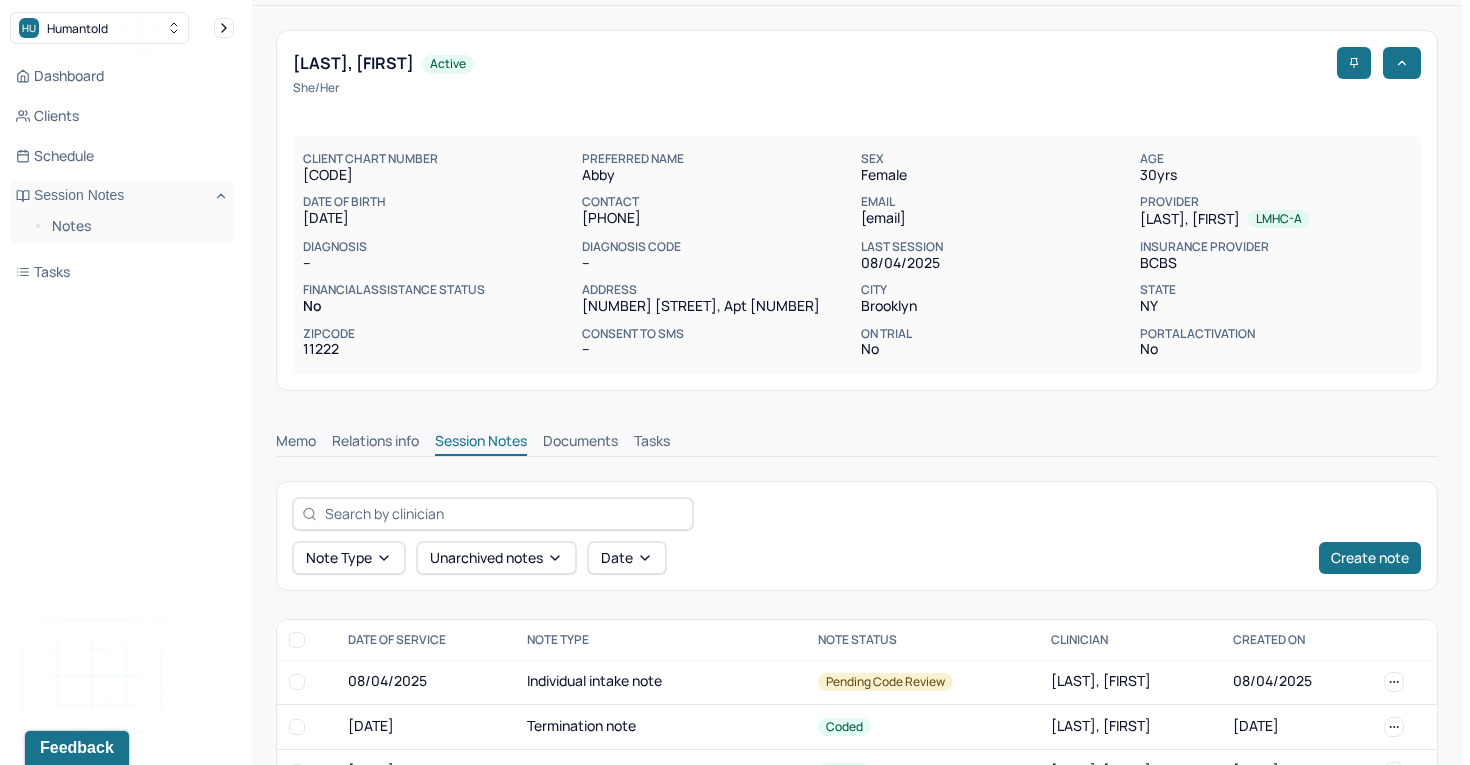 scroll, scrollTop: 0, scrollLeft: 0, axis: both 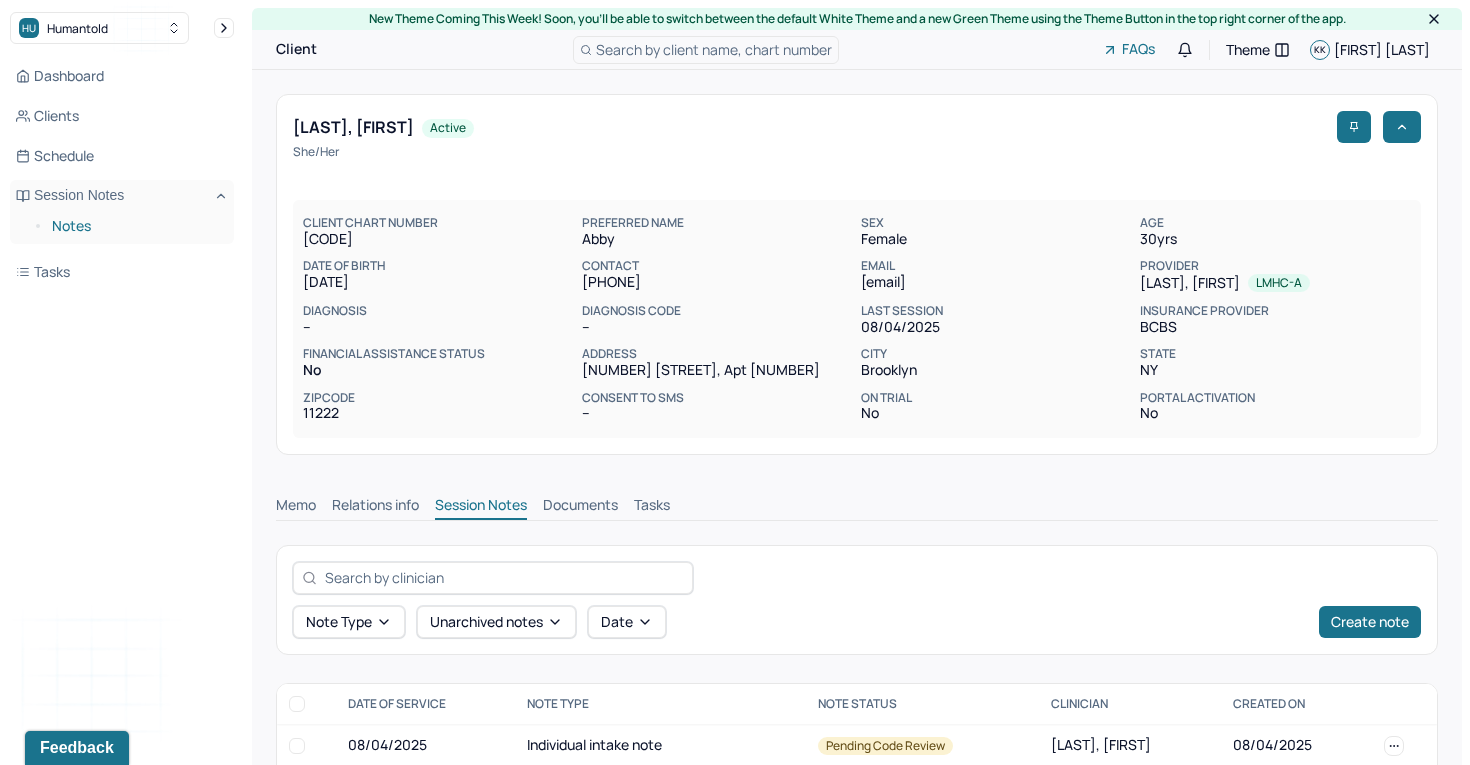 click on "Notes" at bounding box center (135, 226) 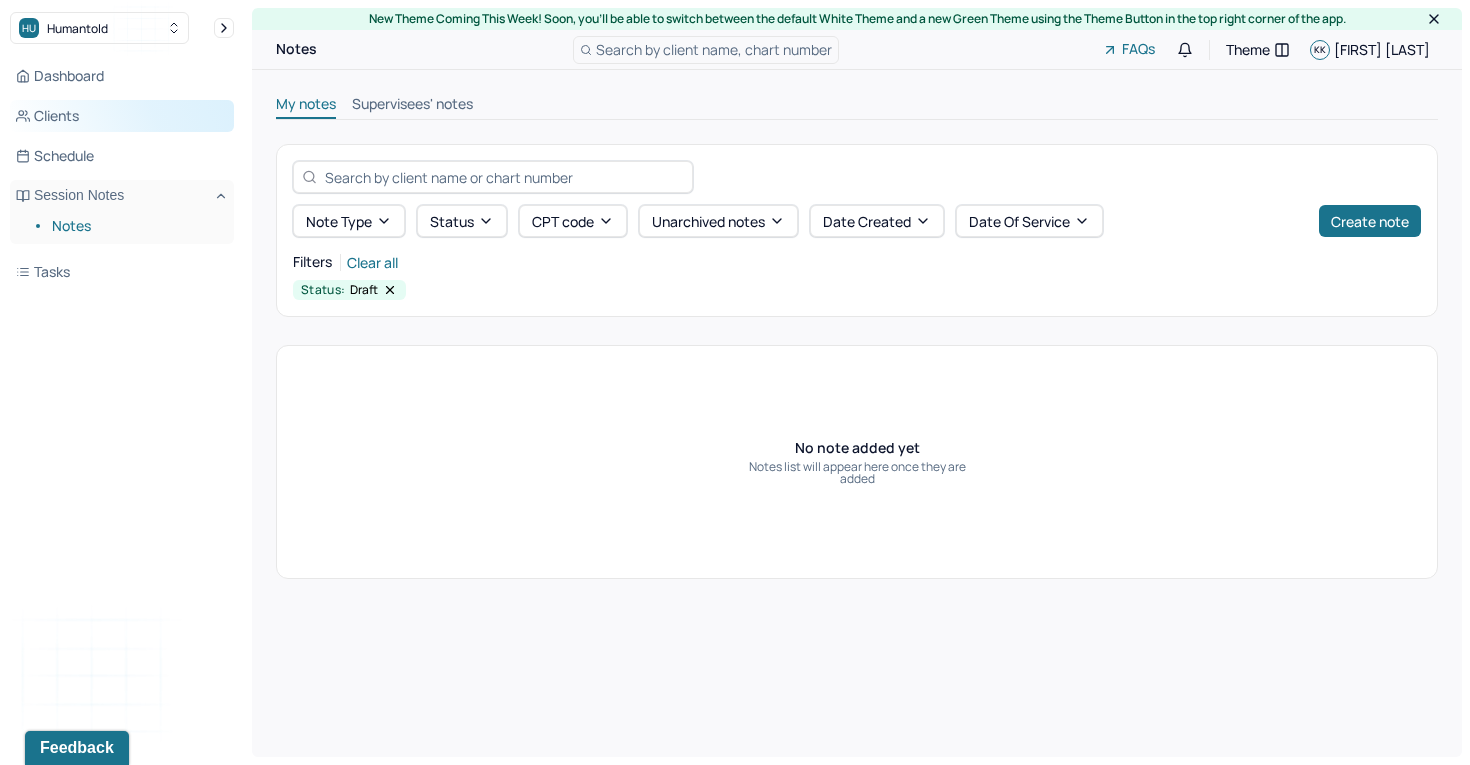 click on "Clients" at bounding box center (122, 116) 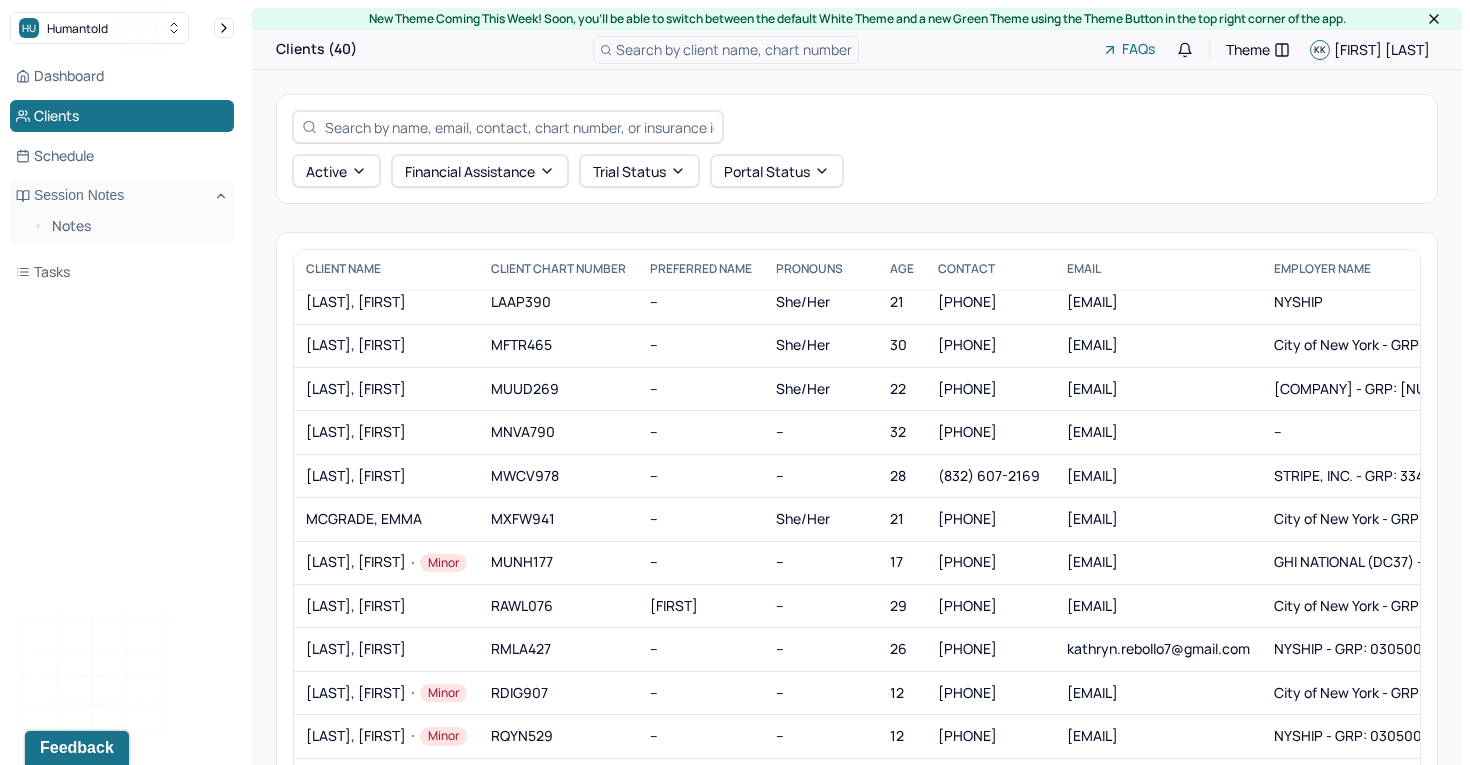 scroll, scrollTop: 1220, scrollLeft: 0, axis: vertical 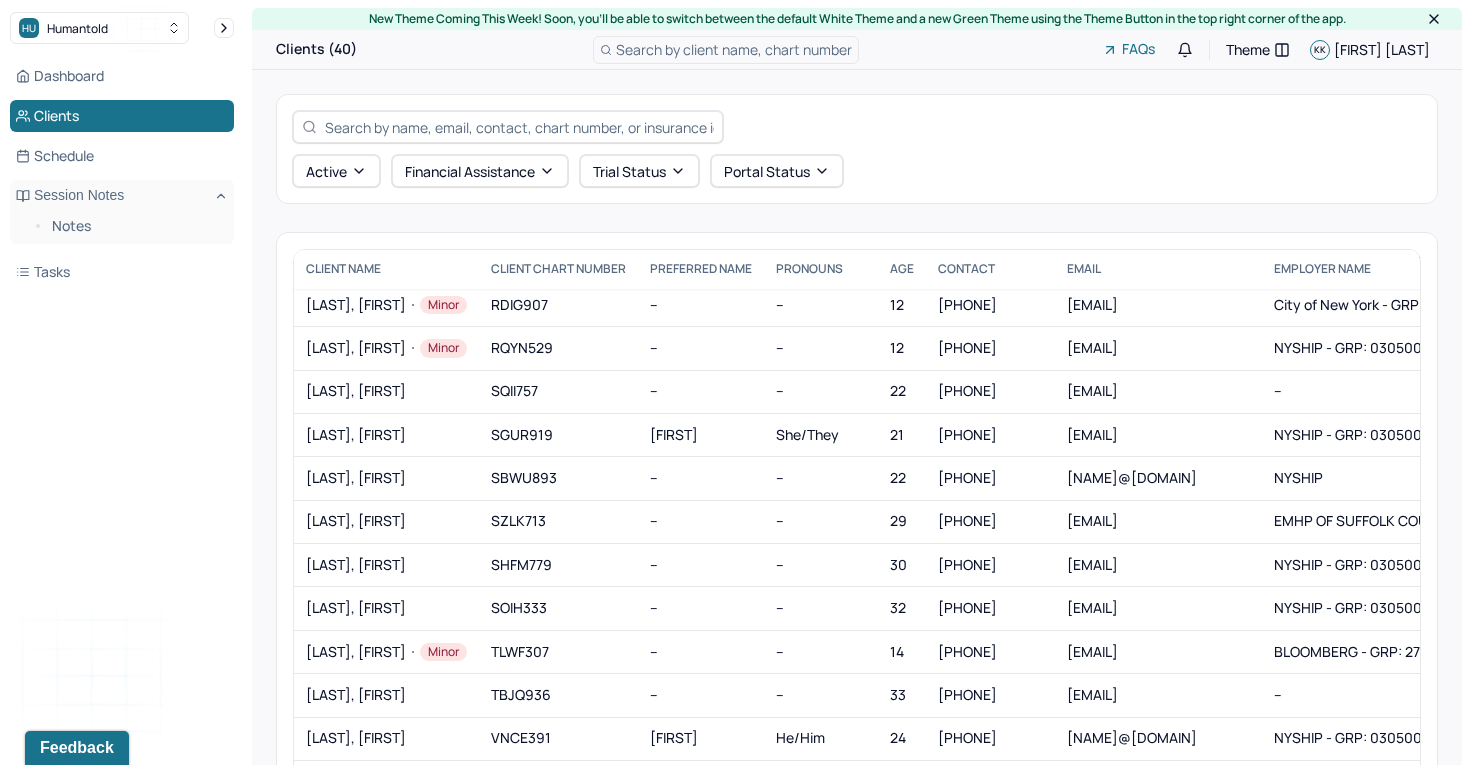 click on "New Theme Coming This Week! Soon, you’ll be able to switch between the default White Theme and a new Green Theme using the Theme Button in the top right corner of the app." at bounding box center [857, 19] 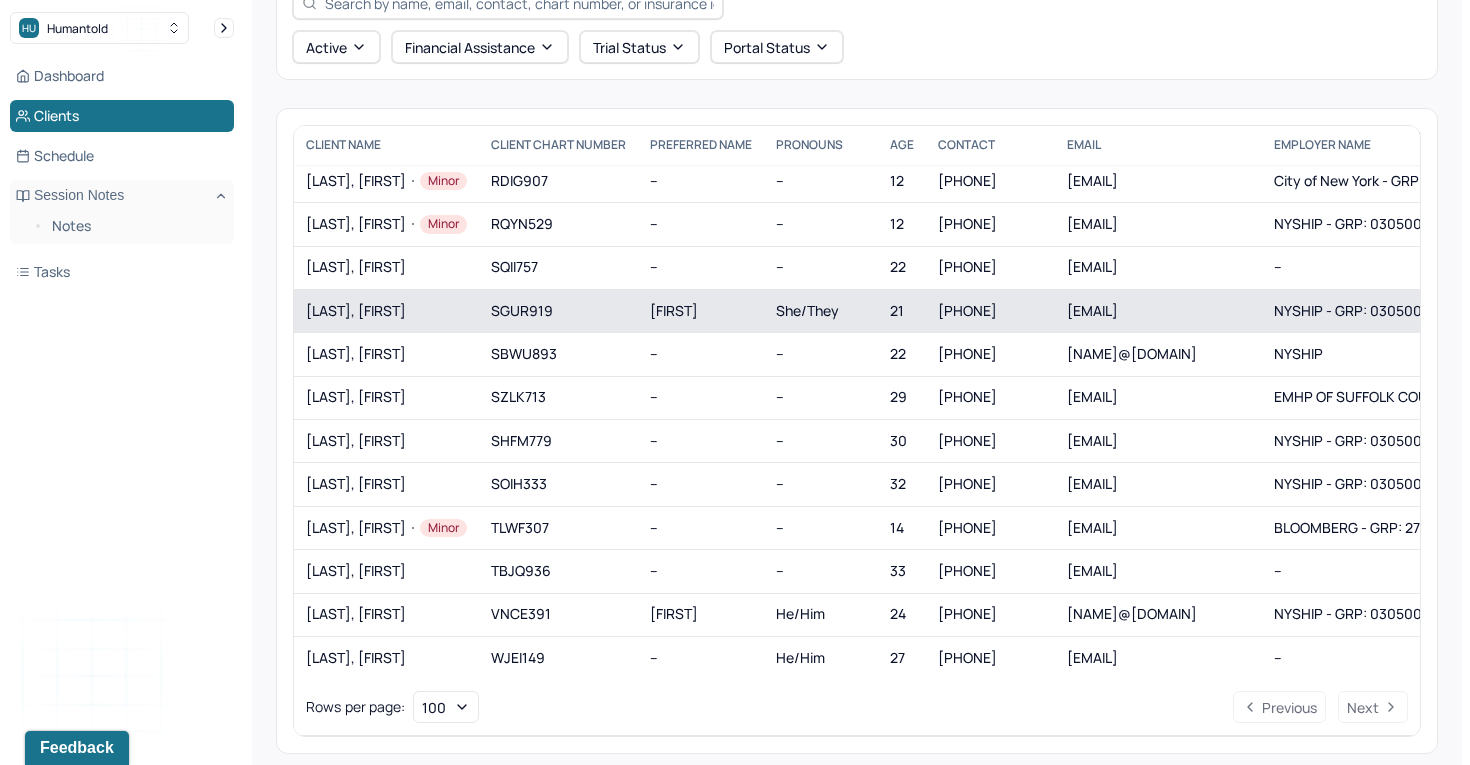 scroll, scrollTop: 143, scrollLeft: 0, axis: vertical 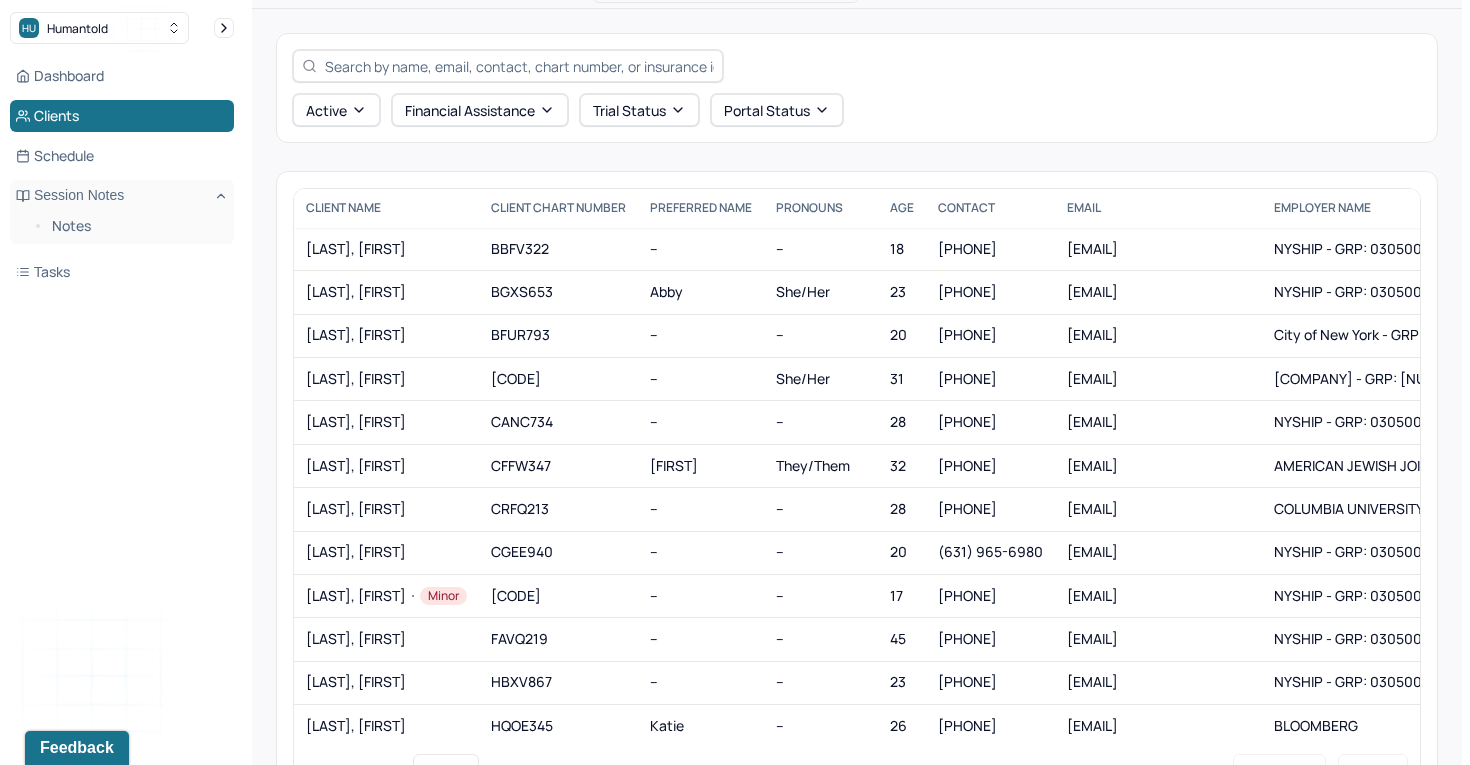 click at bounding box center (519, 66) 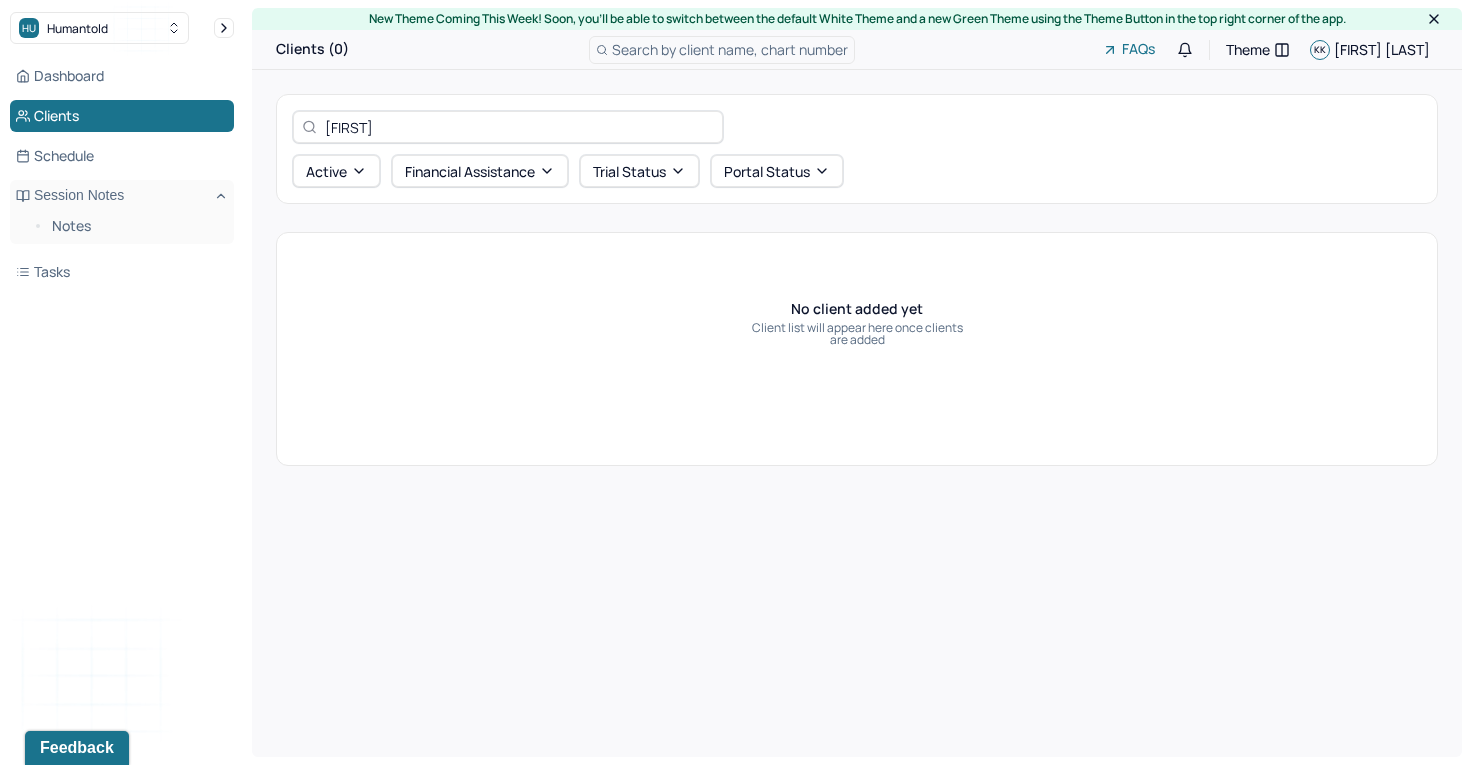 scroll, scrollTop: 0, scrollLeft: 0, axis: both 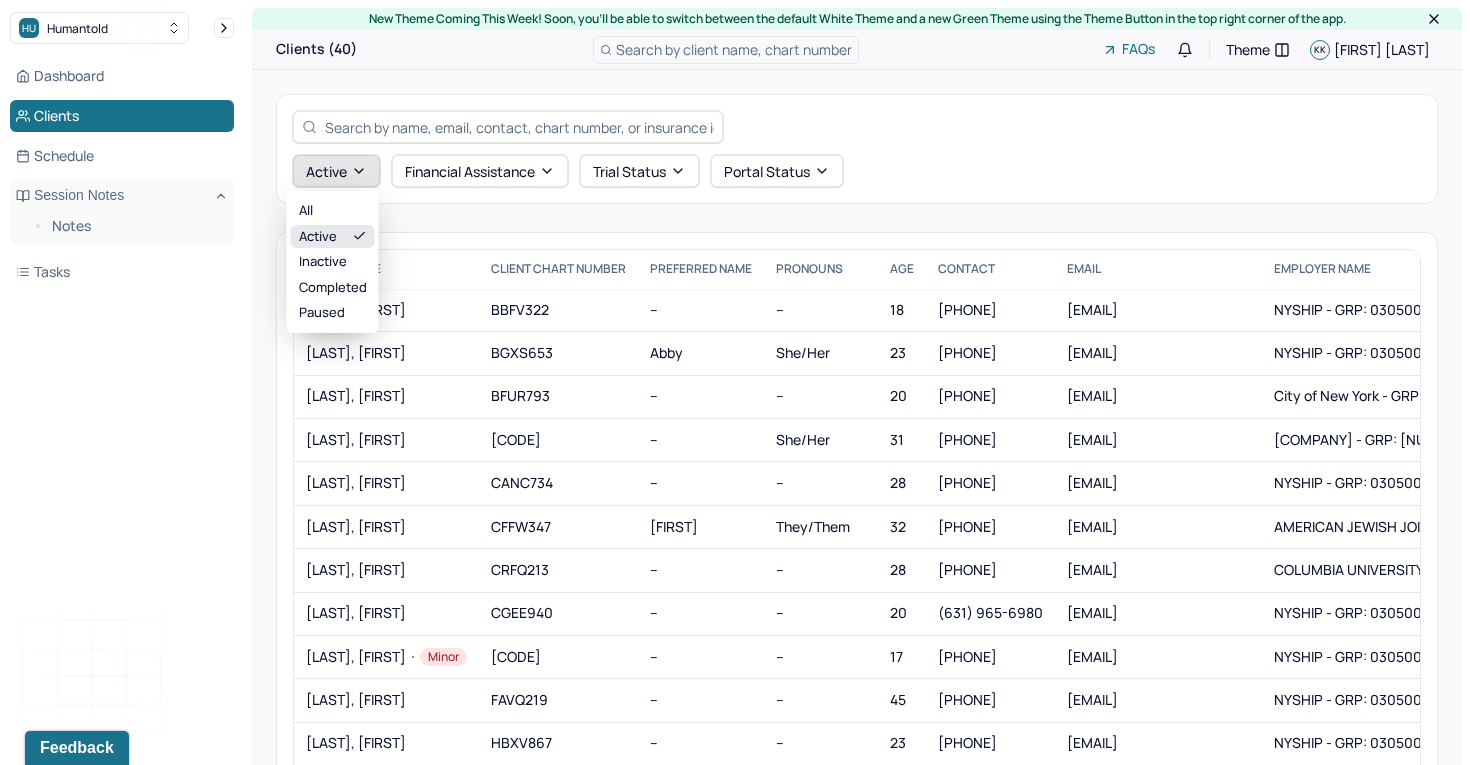 click 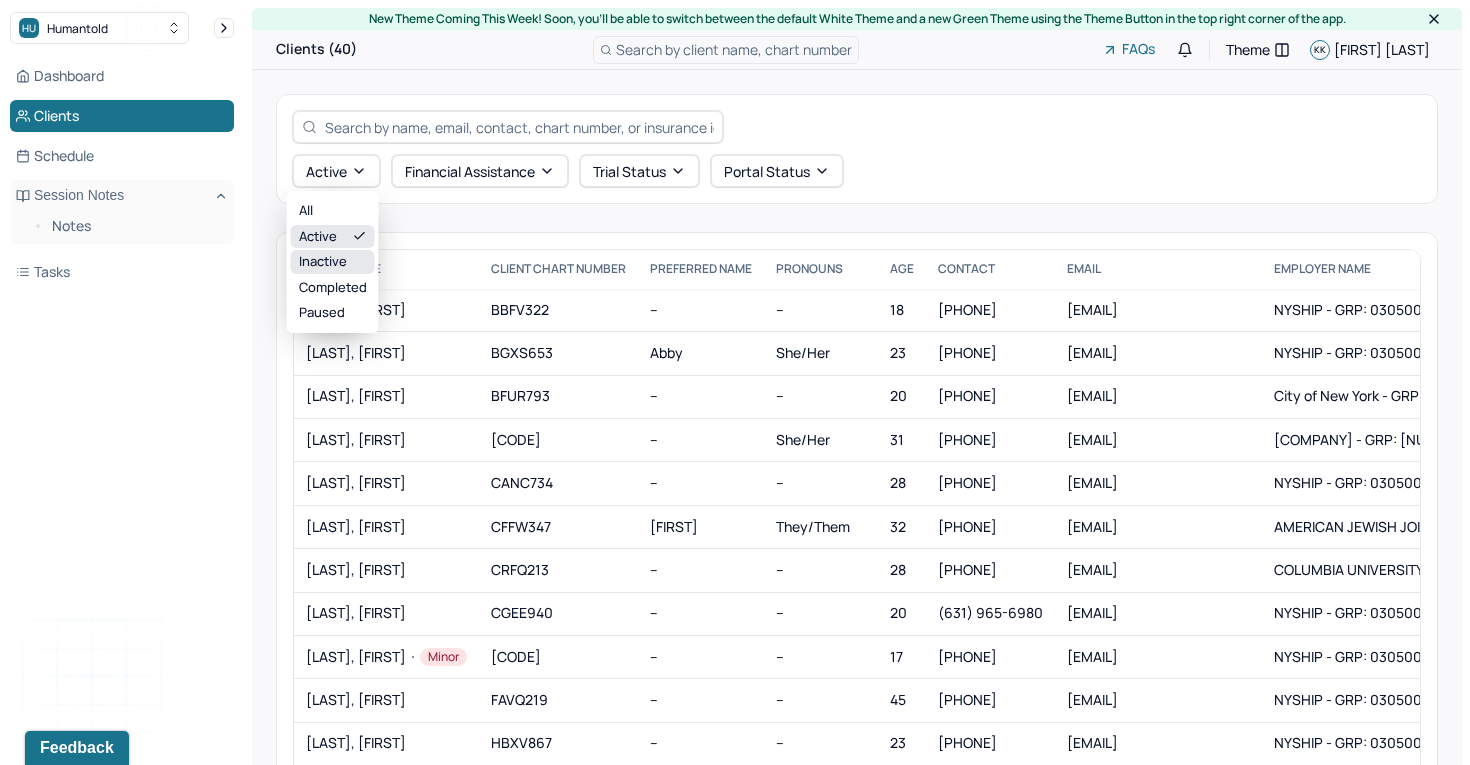 click on "inactive" at bounding box center [333, 262] 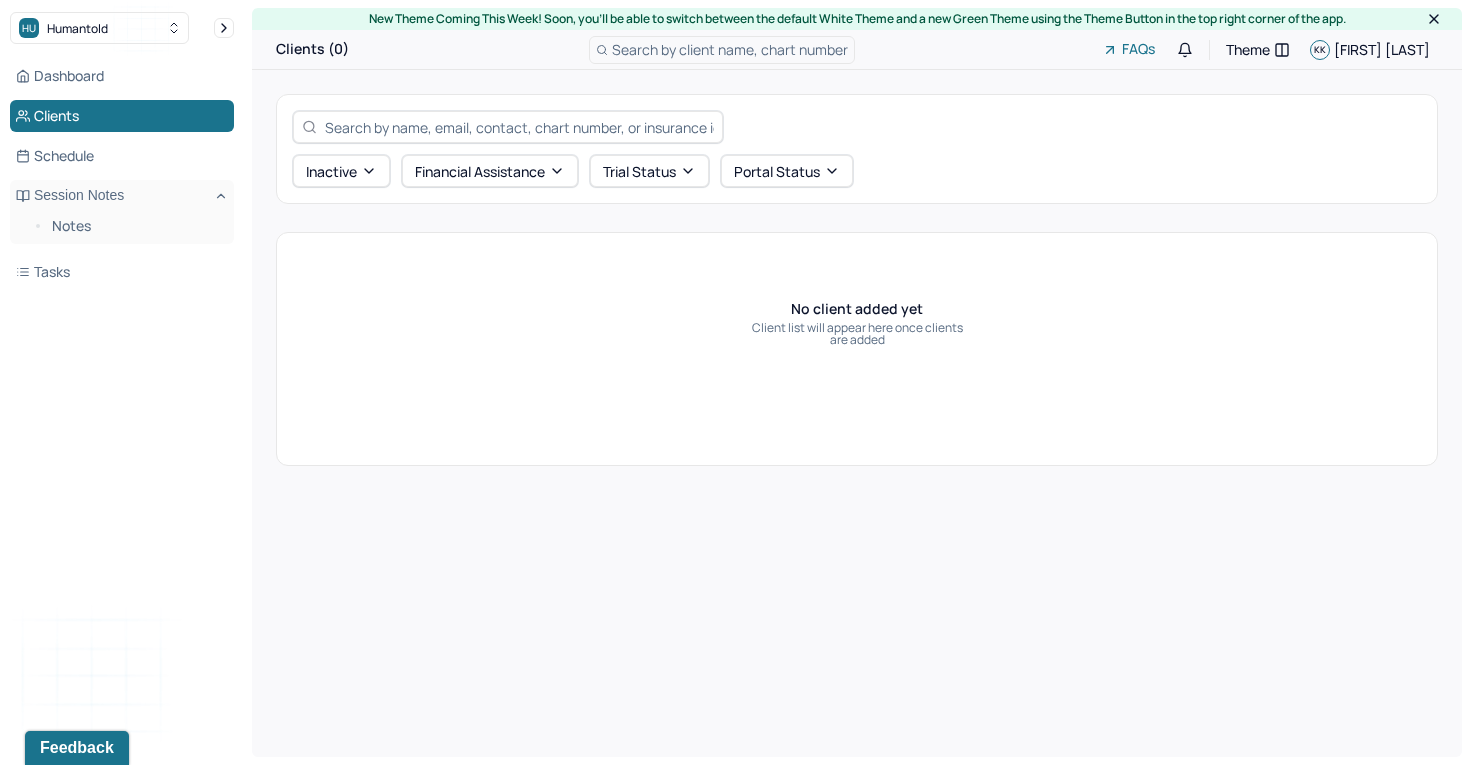 click at bounding box center (519, 127) 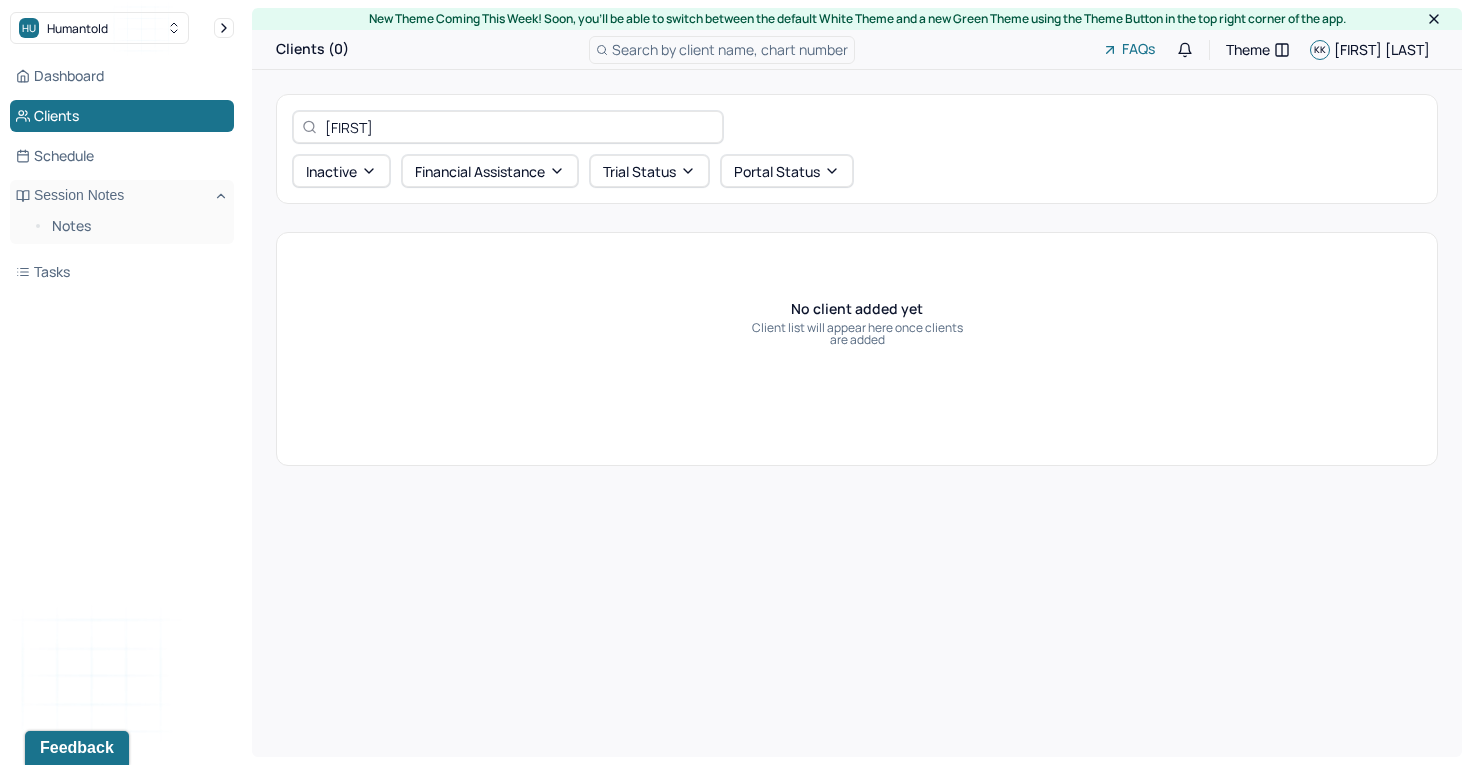 type on "[FIRST]" 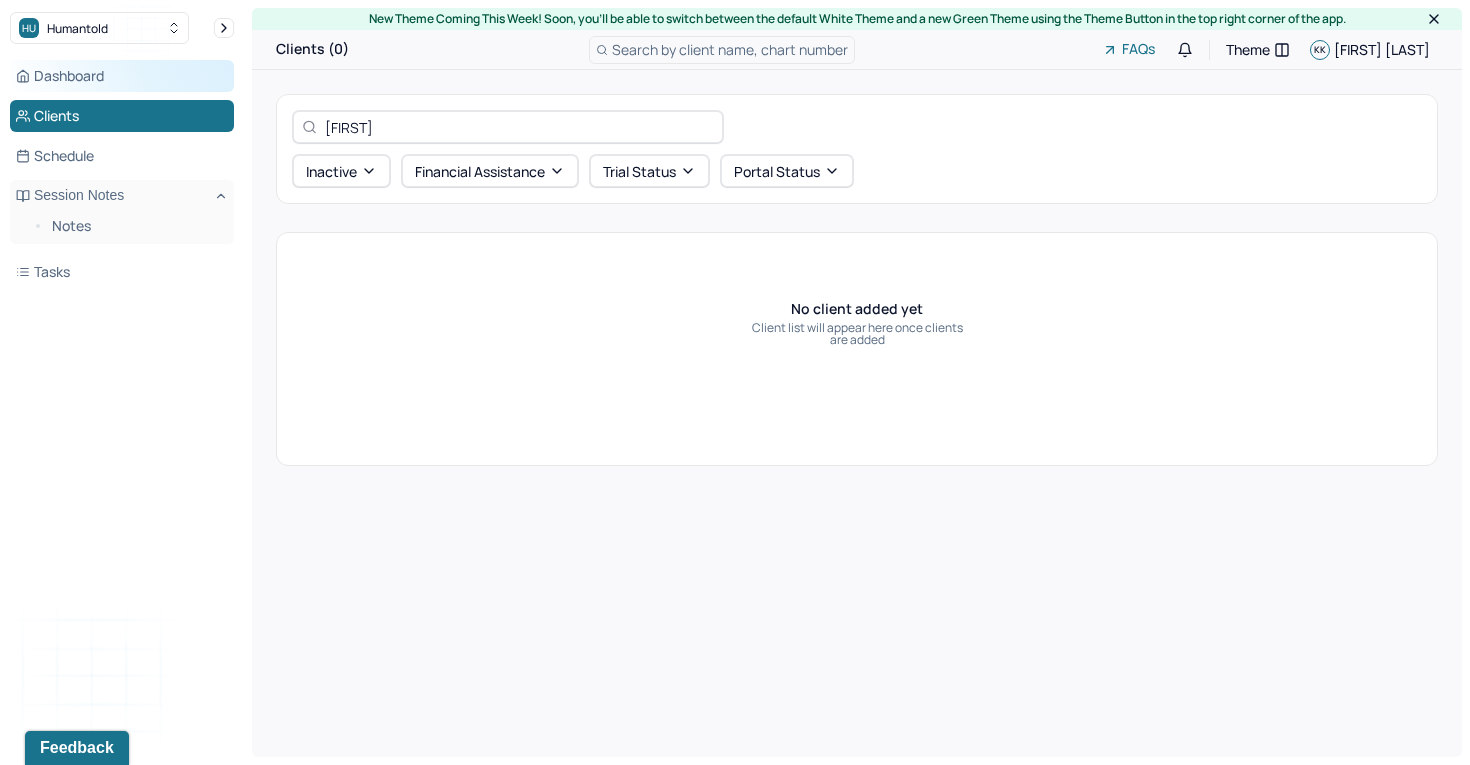 click on "Dashboard" at bounding box center [122, 76] 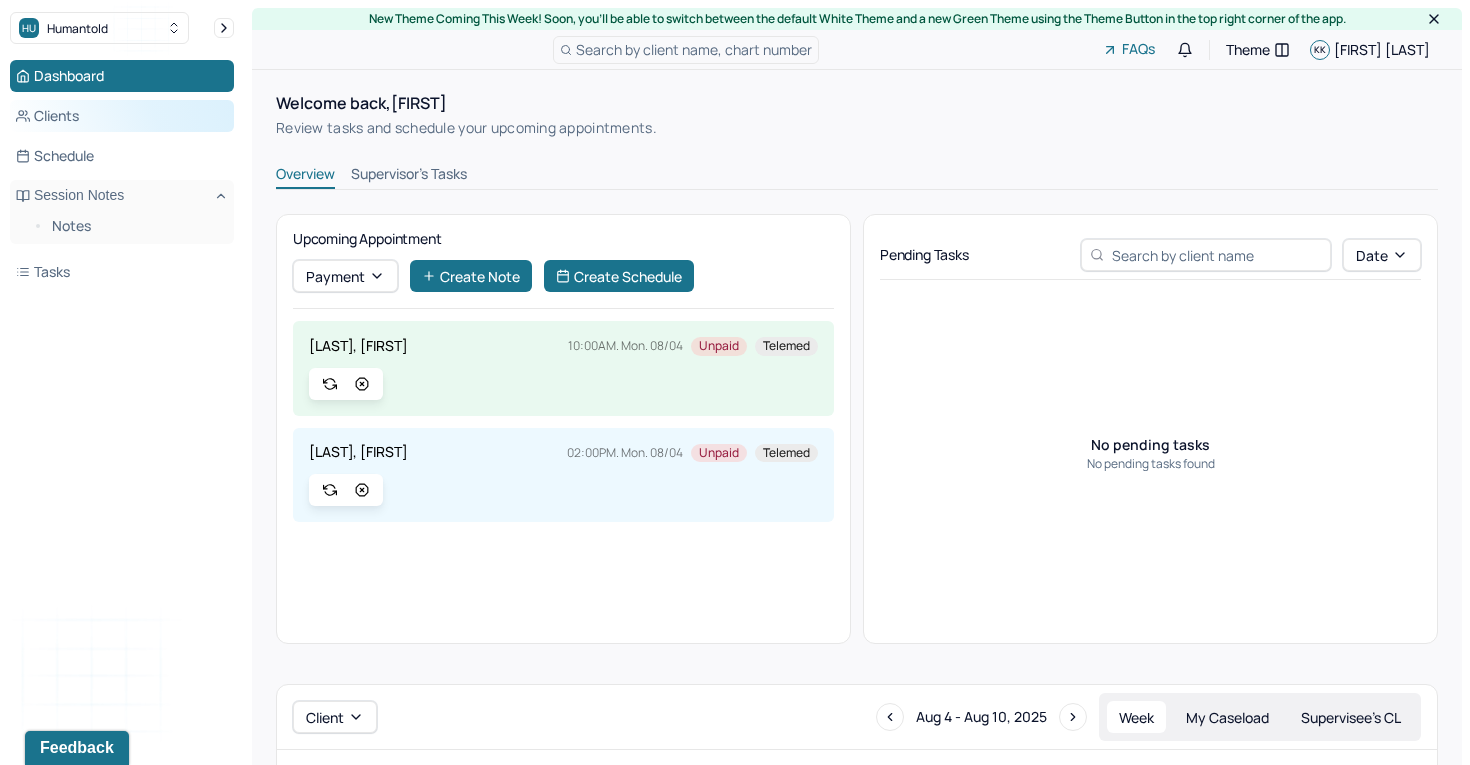 click on "Clients" at bounding box center (122, 116) 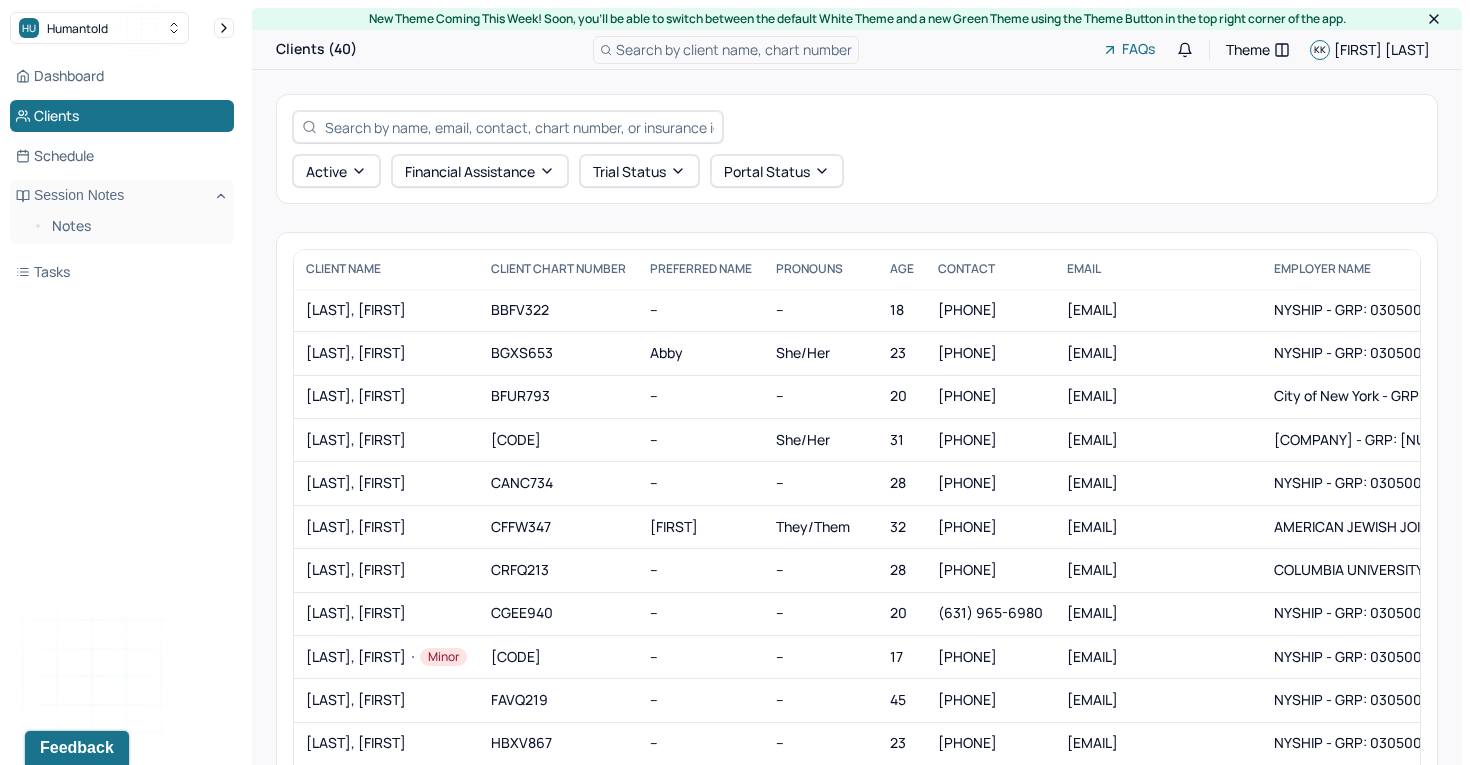 click on "Dashboard Clients Schedule Session Notes Notes Tasks" at bounding box center [122, 174] 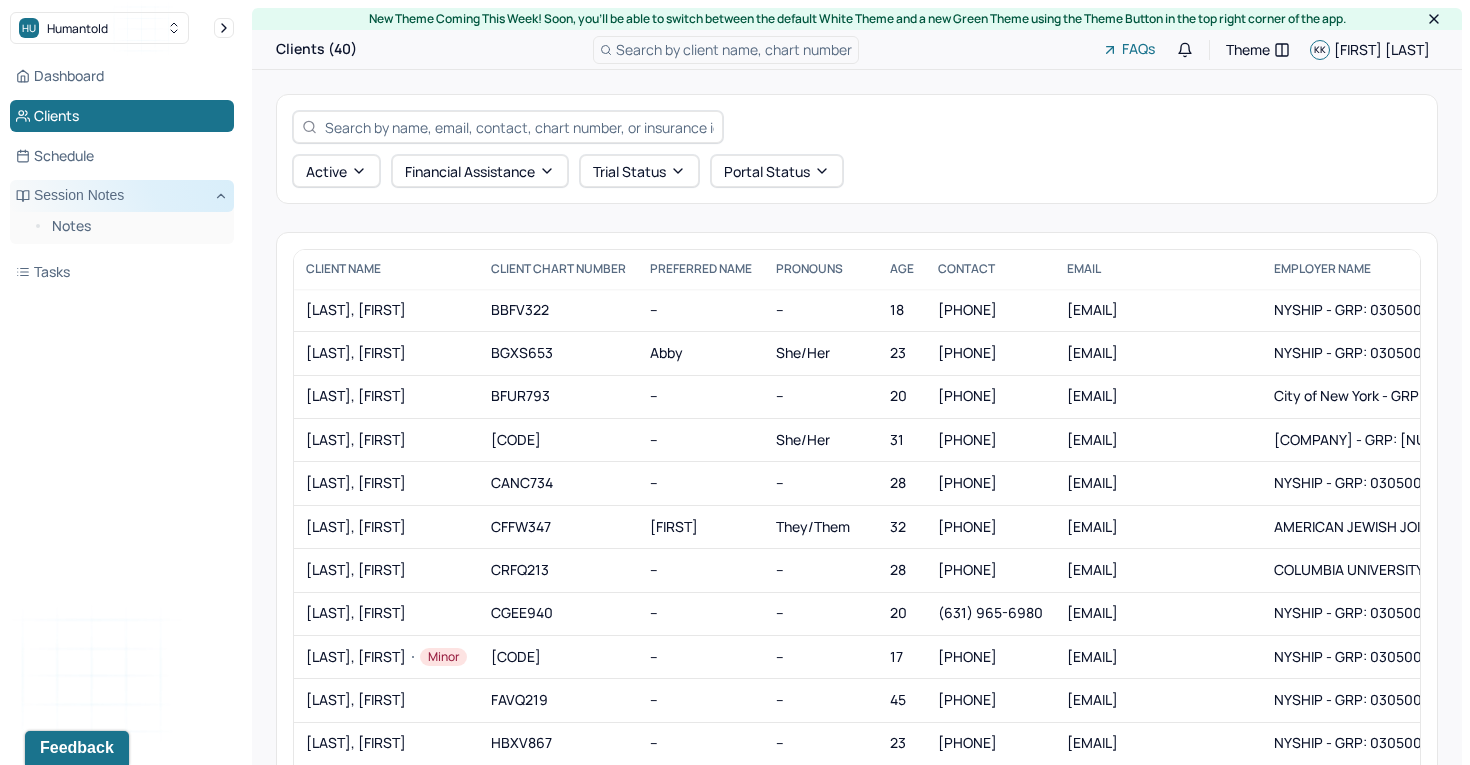 click on "Session Notes" at bounding box center [122, 196] 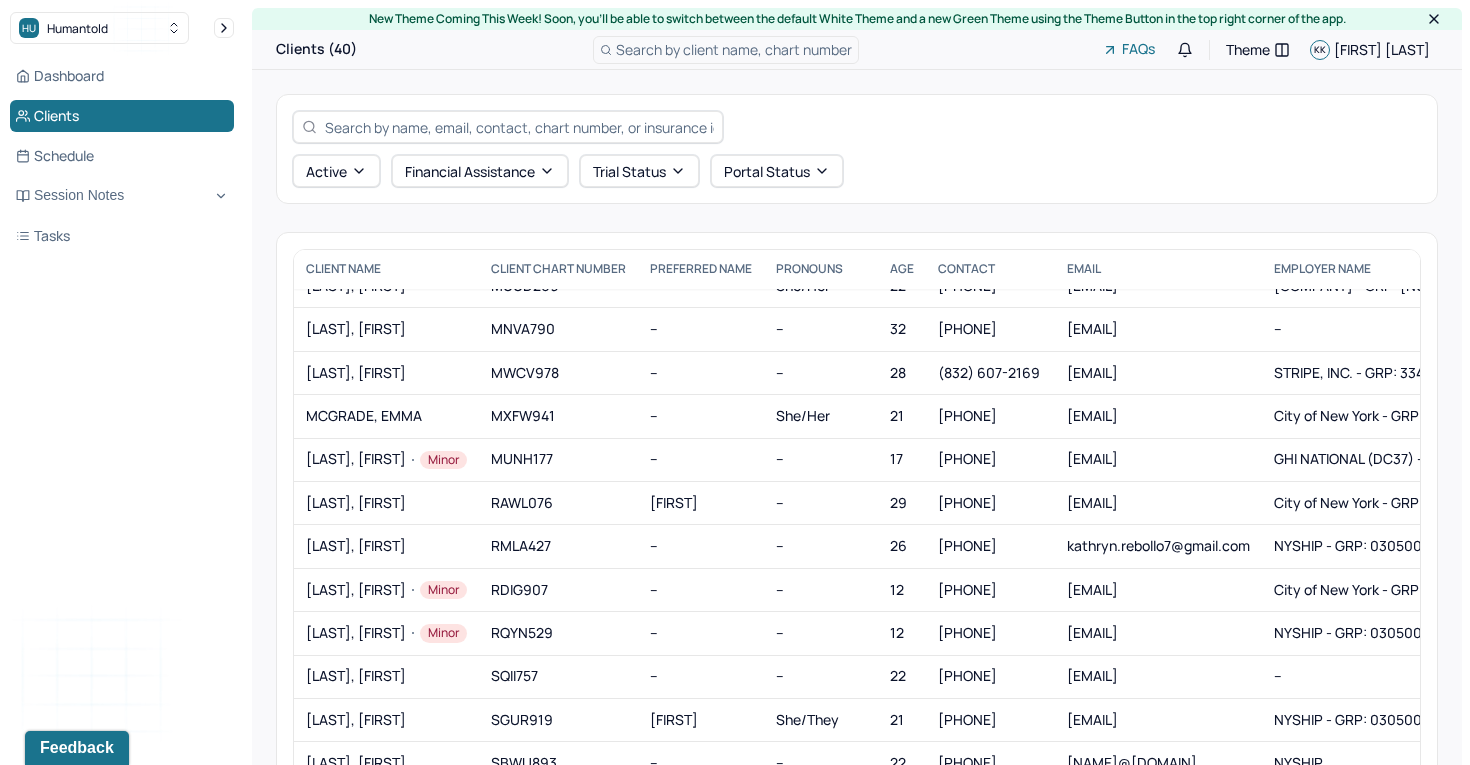 scroll, scrollTop: 1220, scrollLeft: 0, axis: vertical 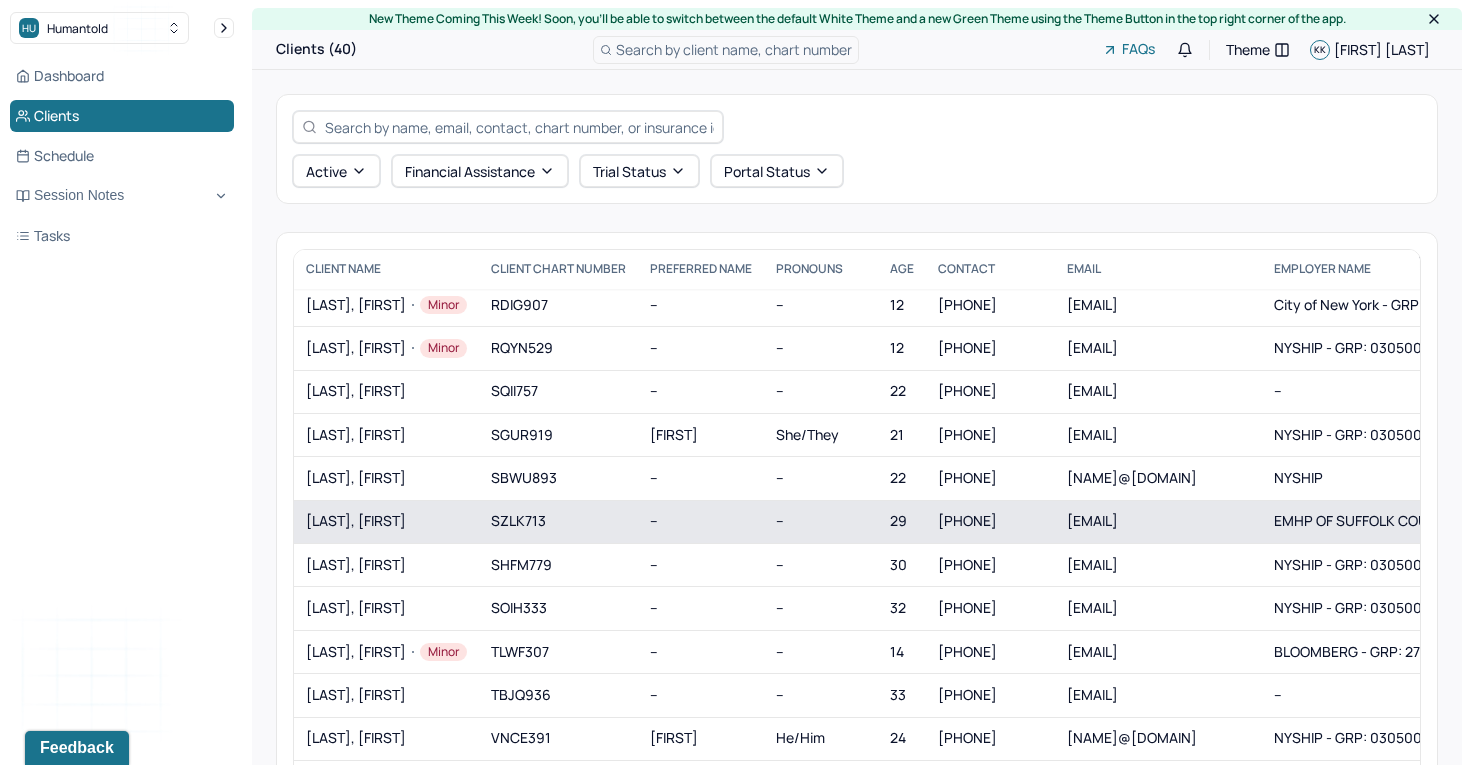 click on "[LAST], [FIRST]" at bounding box center (386, 521) 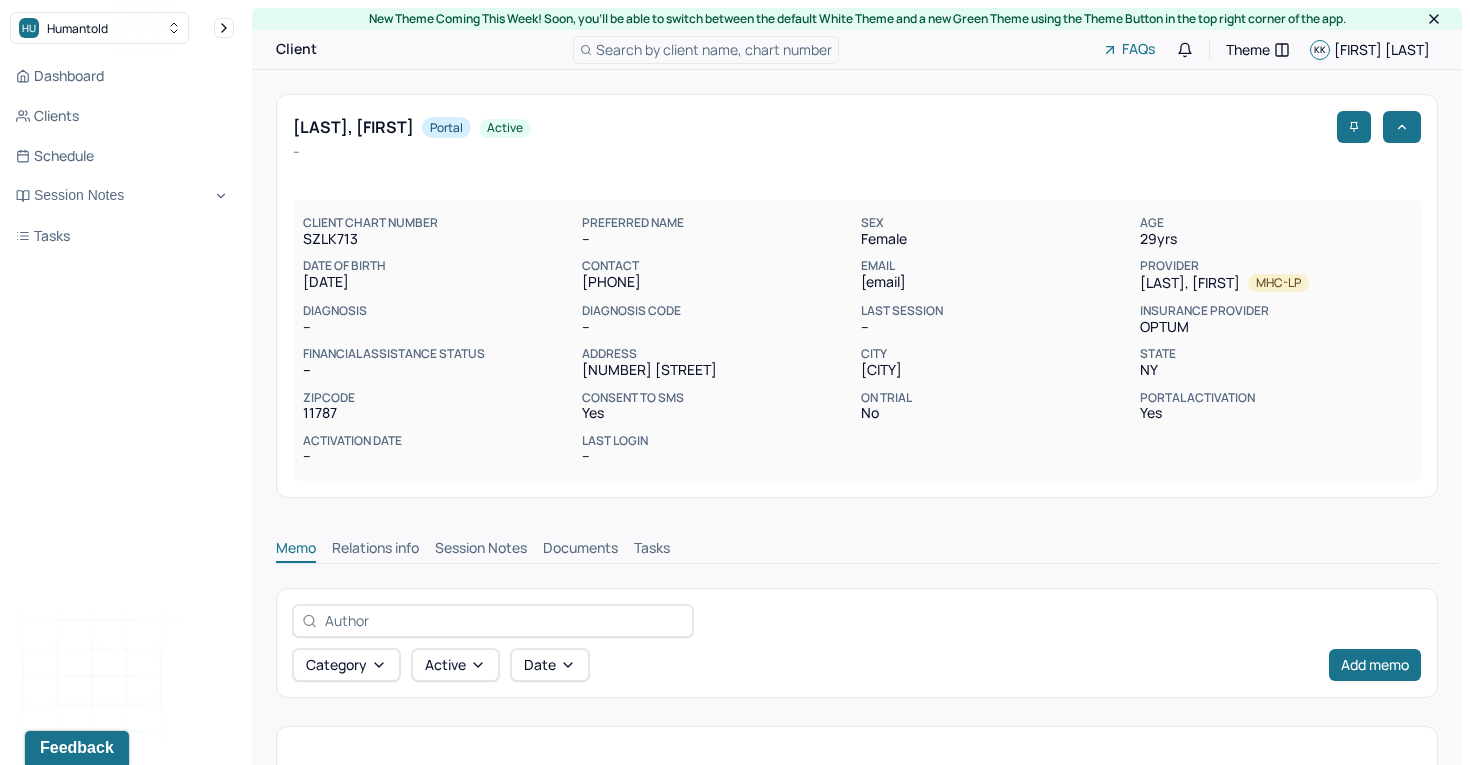 click on "Memo Relations info Session Notes Documents Tasks" at bounding box center [857, 543] 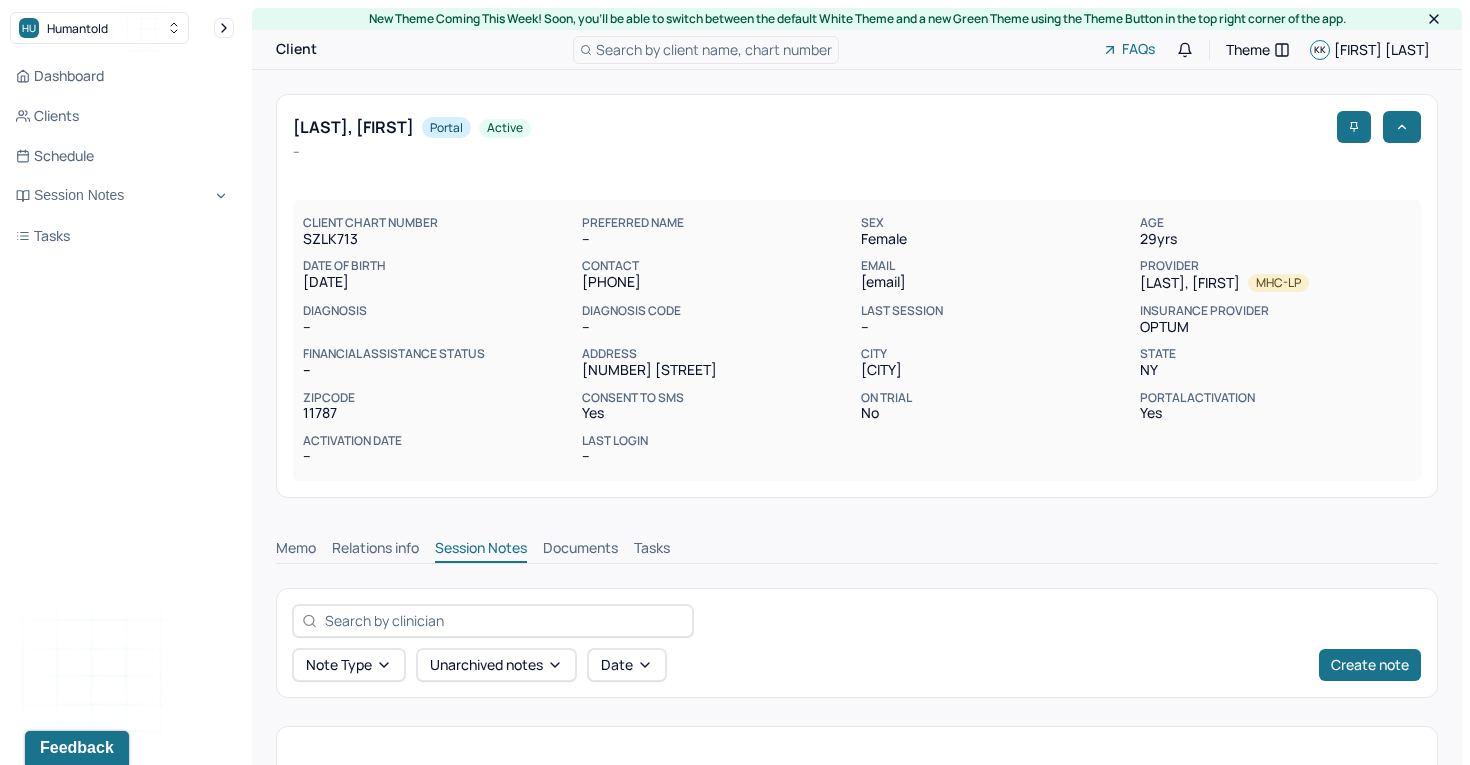 scroll, scrollTop: 0, scrollLeft: 0, axis: both 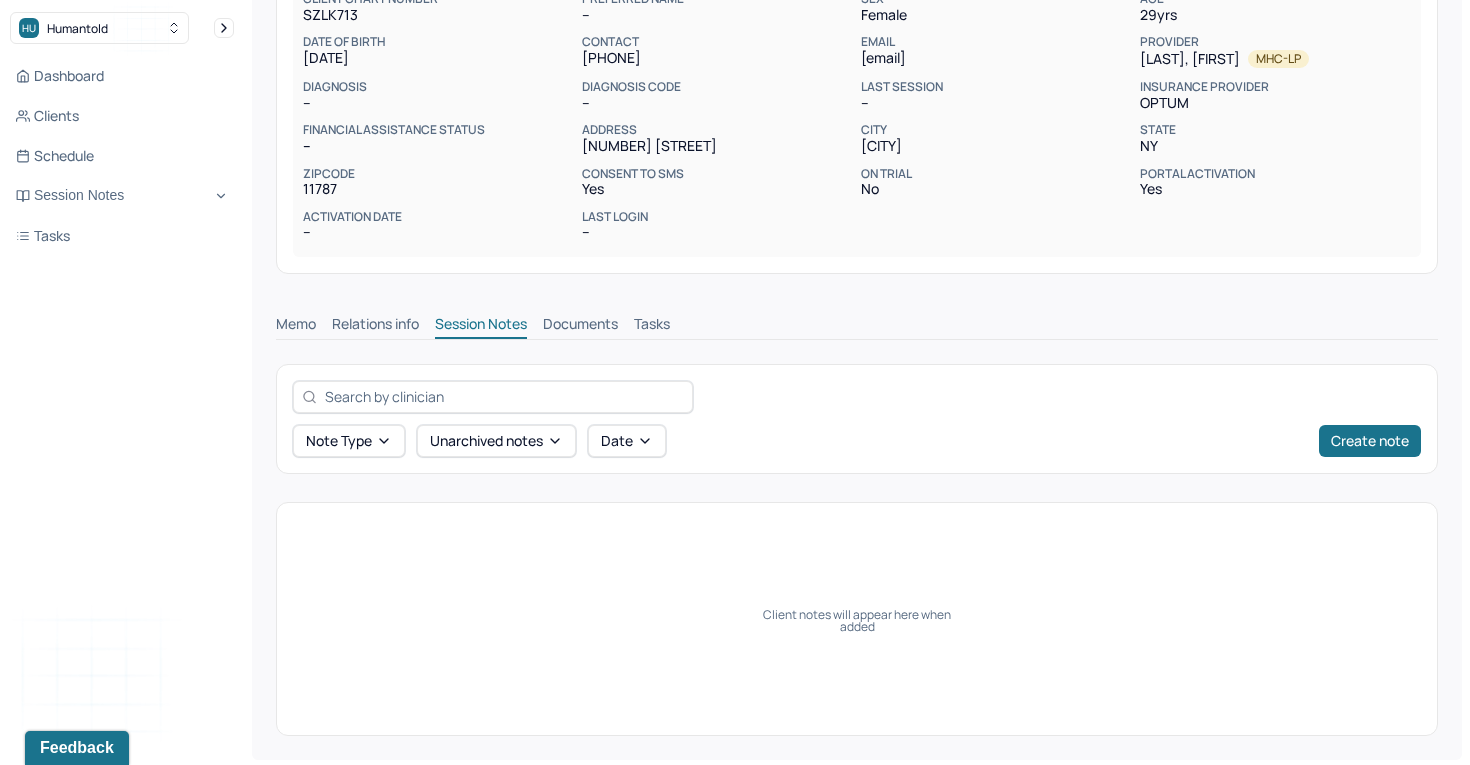 click on "Relations info" at bounding box center [375, 326] 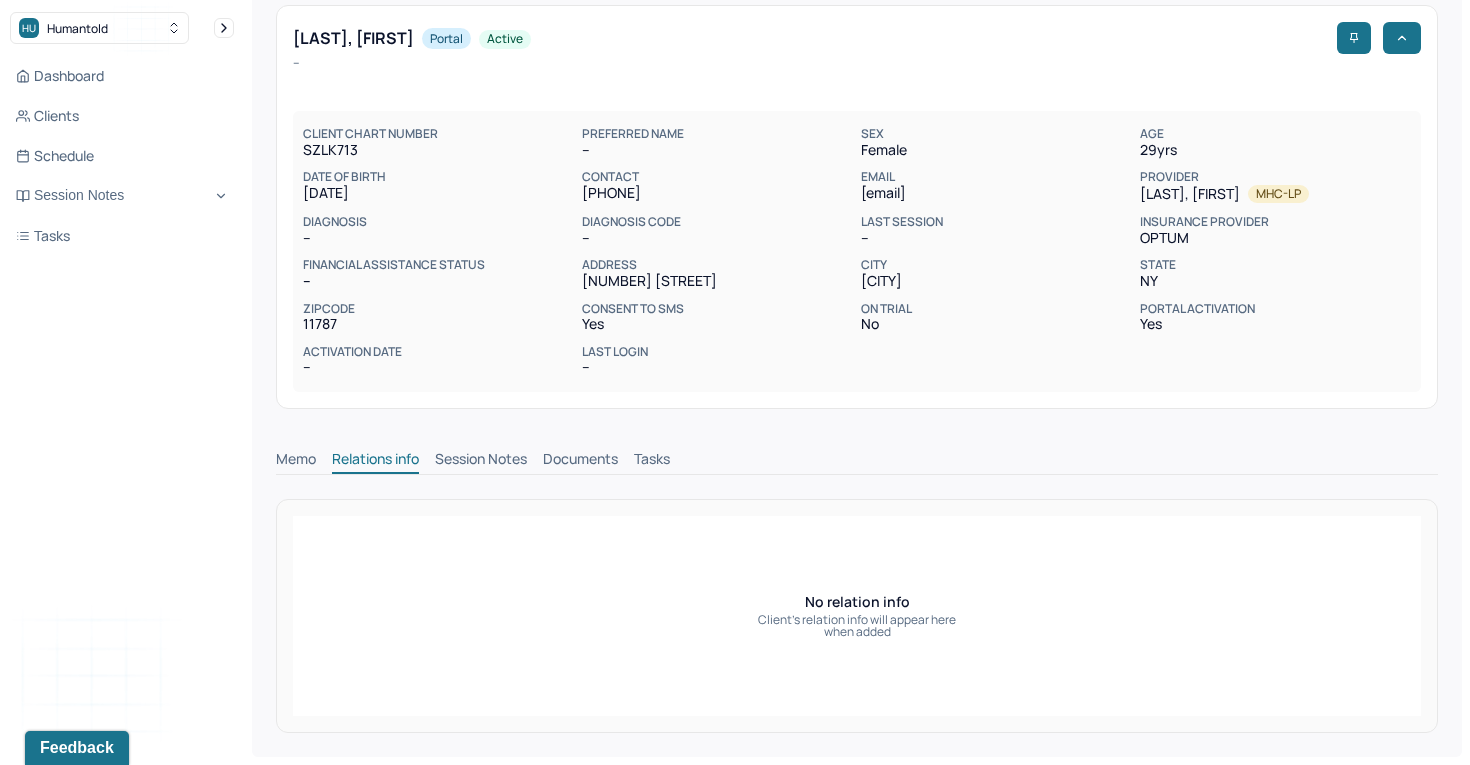scroll, scrollTop: 87, scrollLeft: 0, axis: vertical 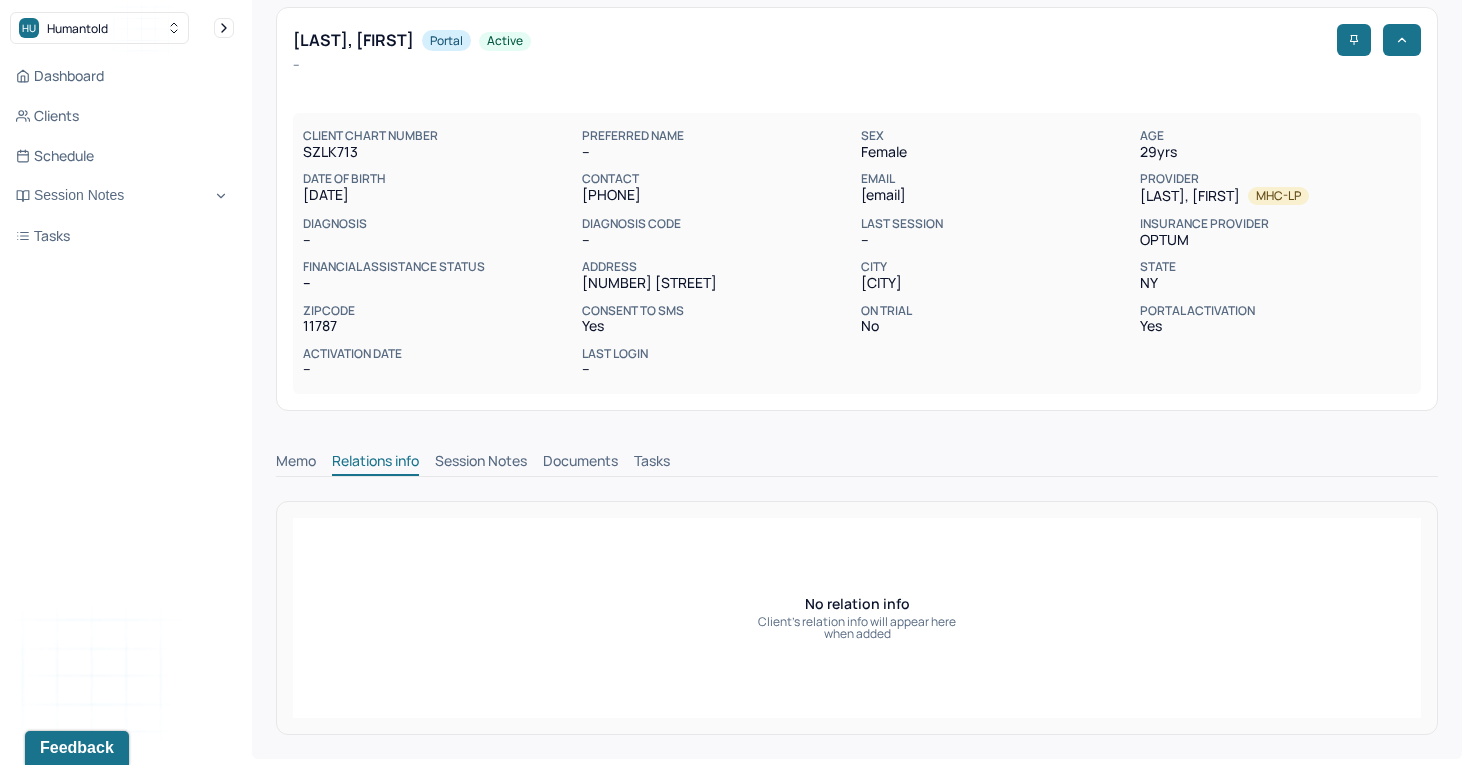 click on "Memo" at bounding box center [296, 463] 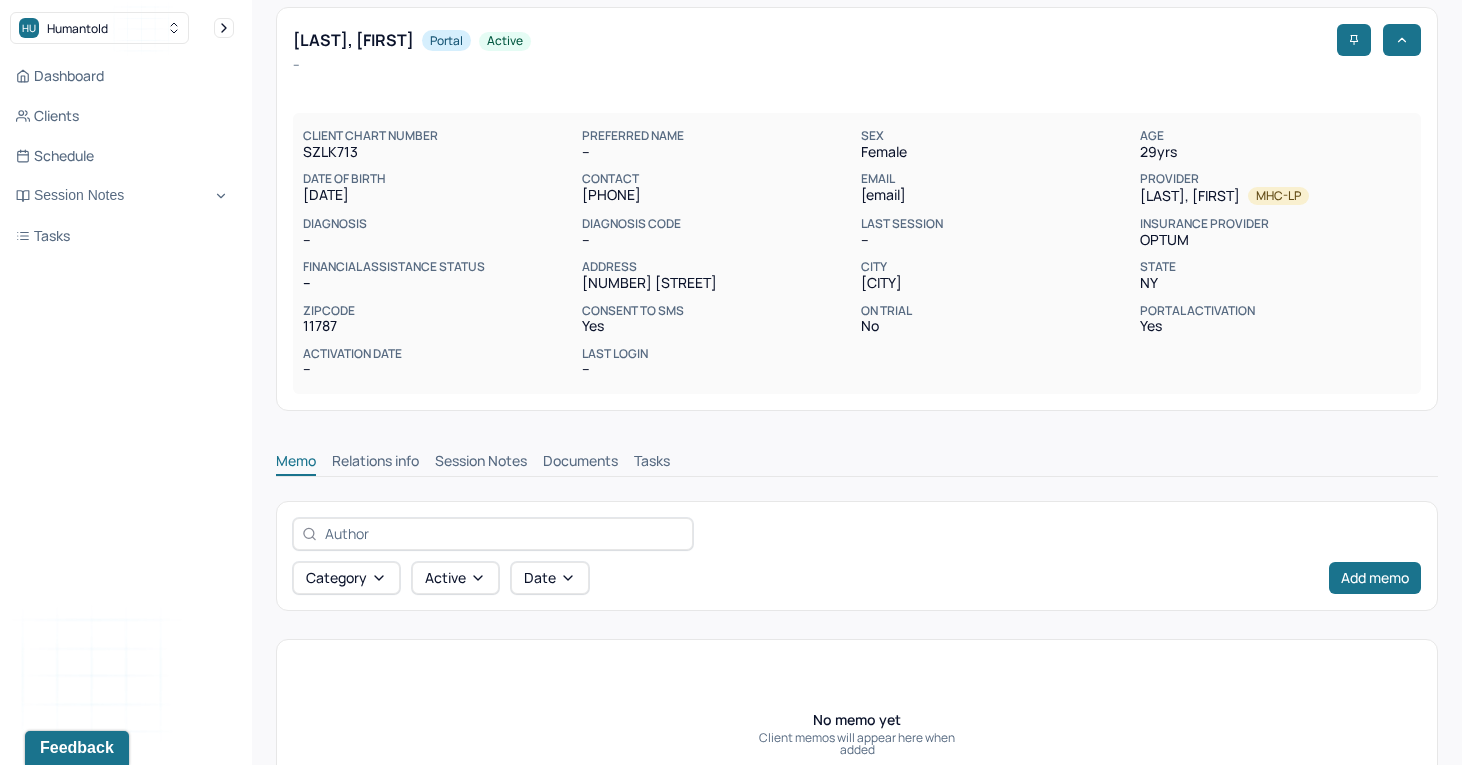 scroll, scrollTop: 224, scrollLeft: 0, axis: vertical 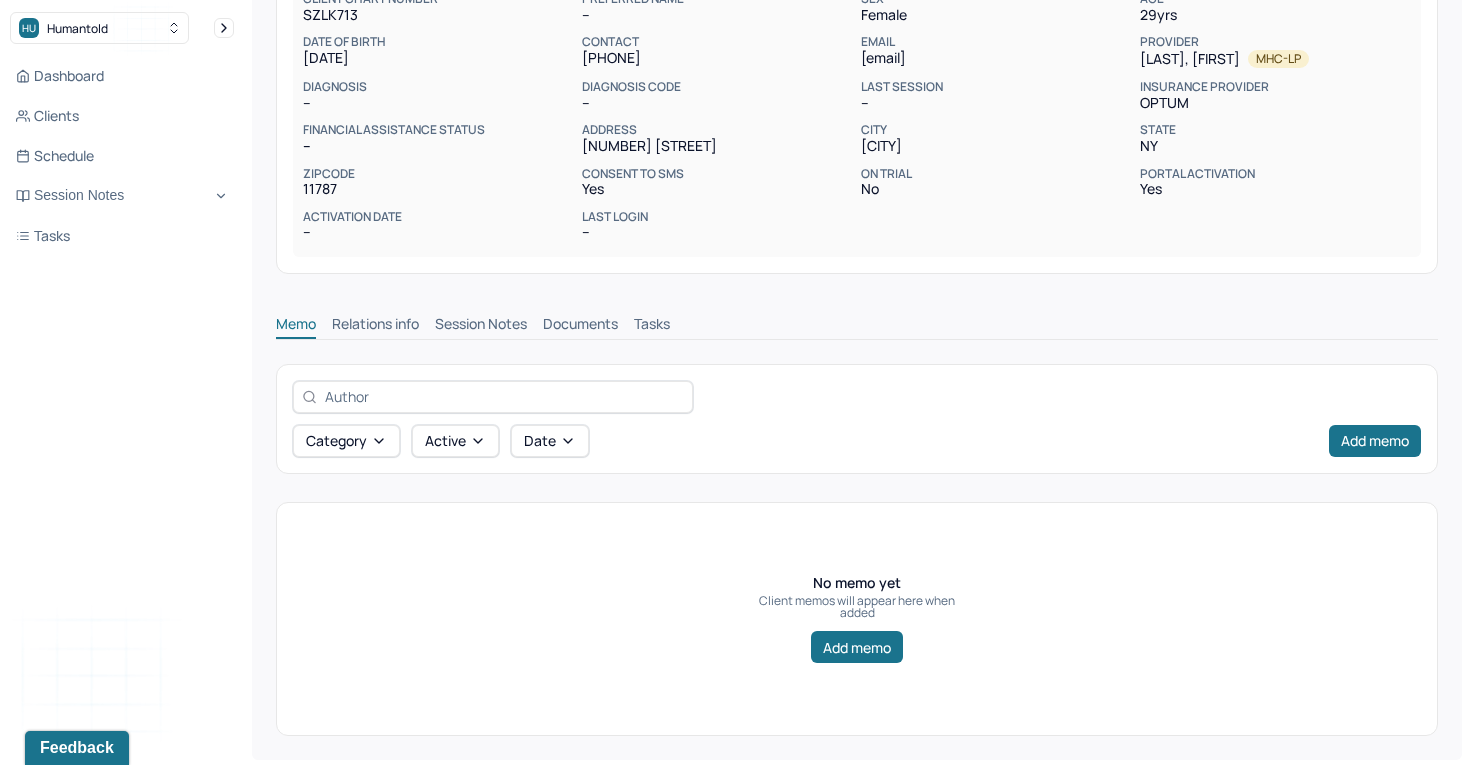 click on "Session Notes" at bounding box center (481, 326) 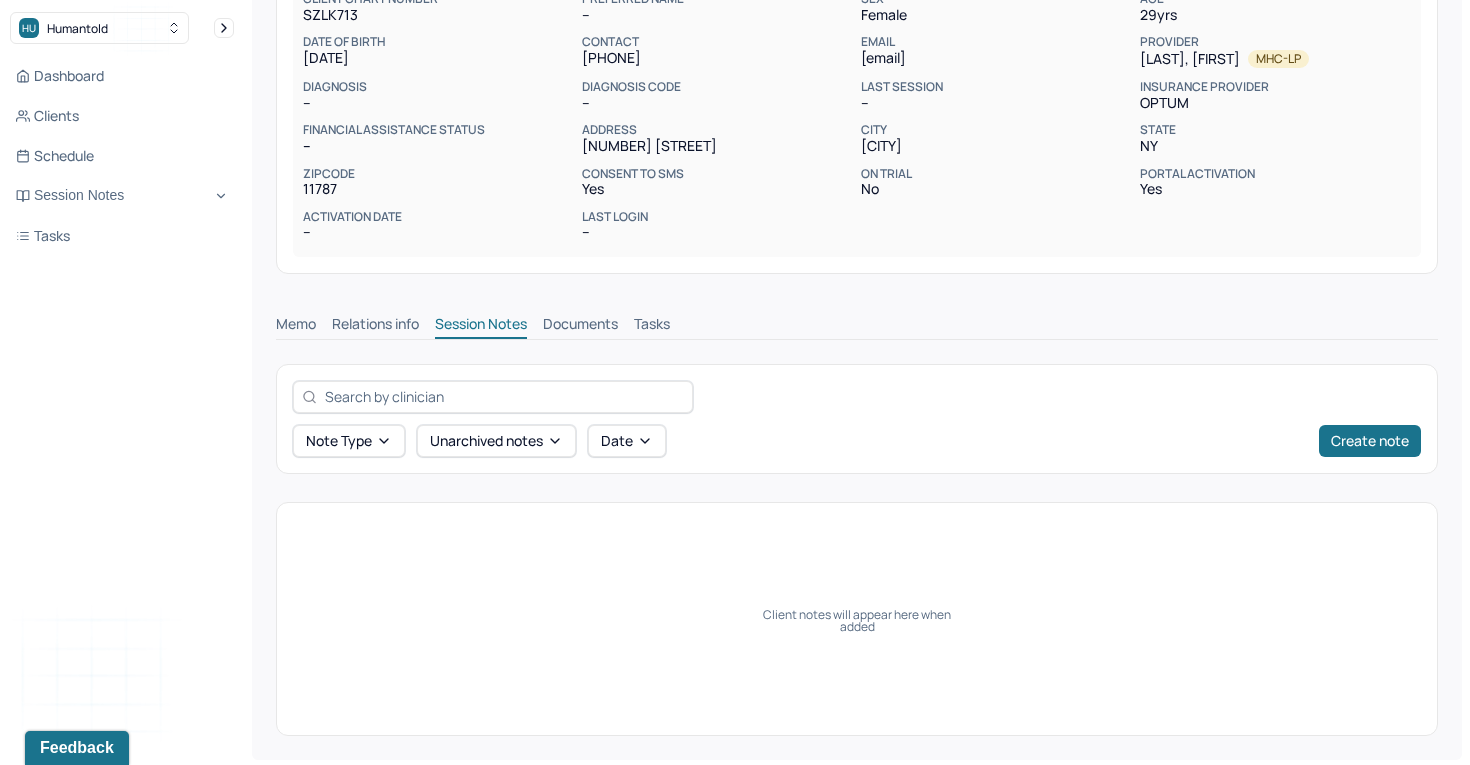 scroll, scrollTop: 0, scrollLeft: 0, axis: both 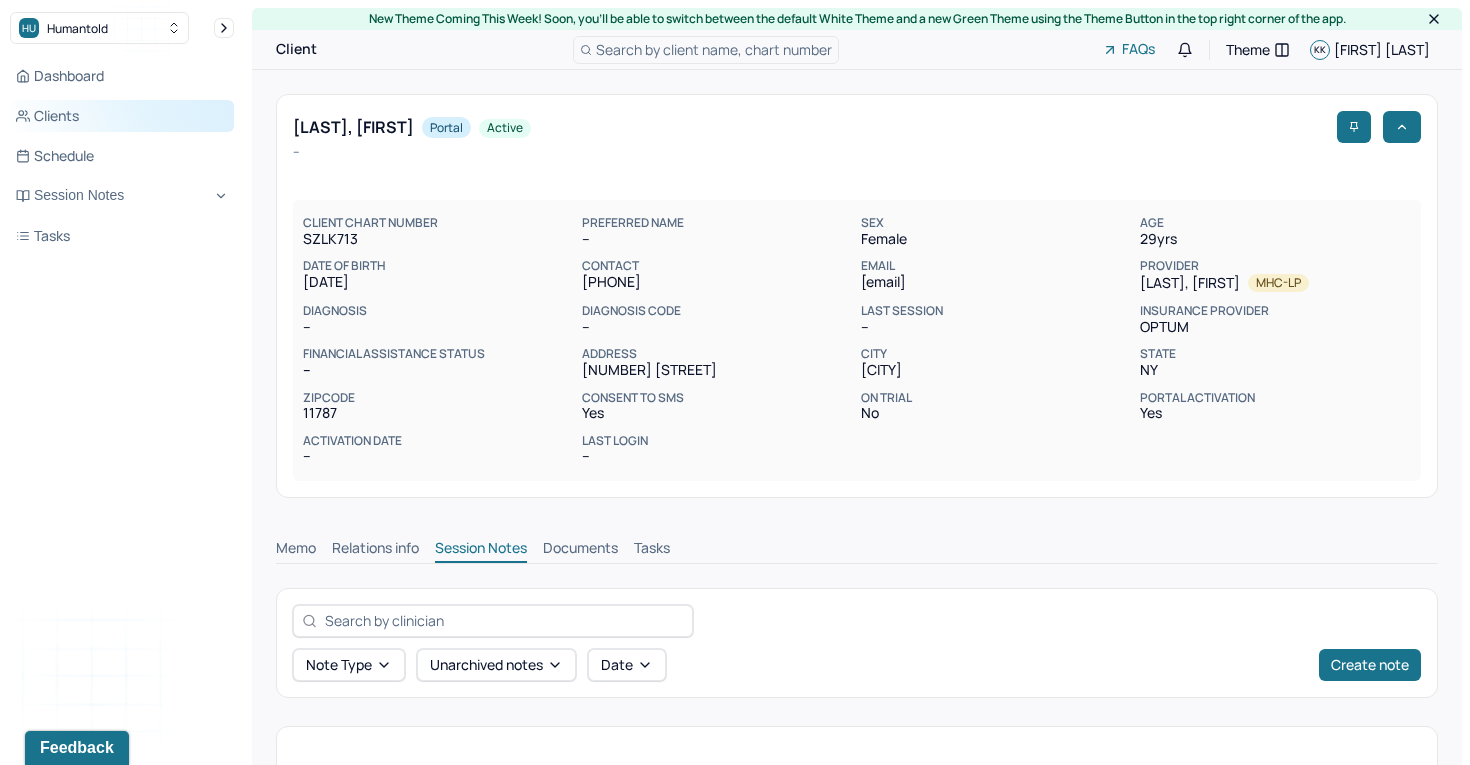 click on "Clients" at bounding box center (122, 116) 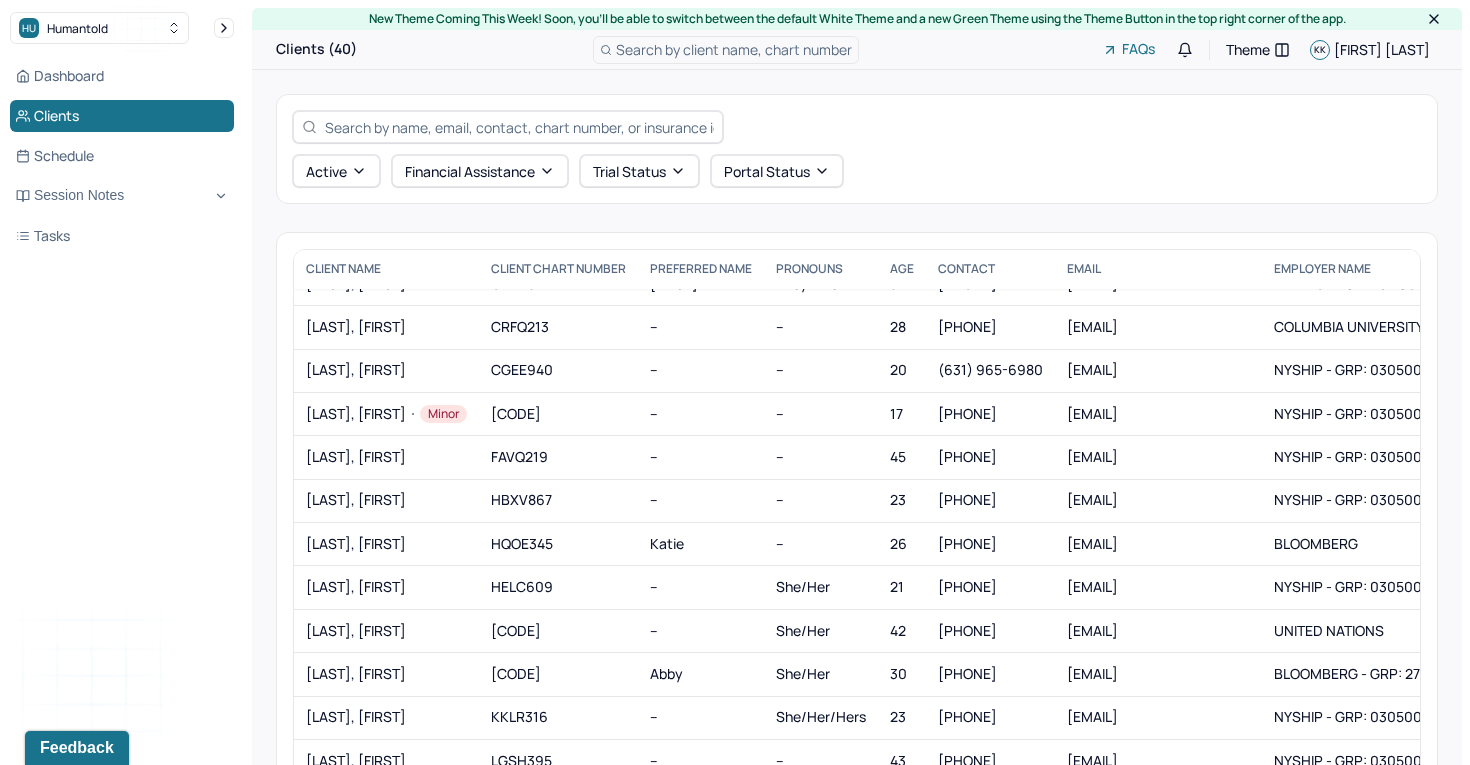 scroll, scrollTop: 278, scrollLeft: 0, axis: vertical 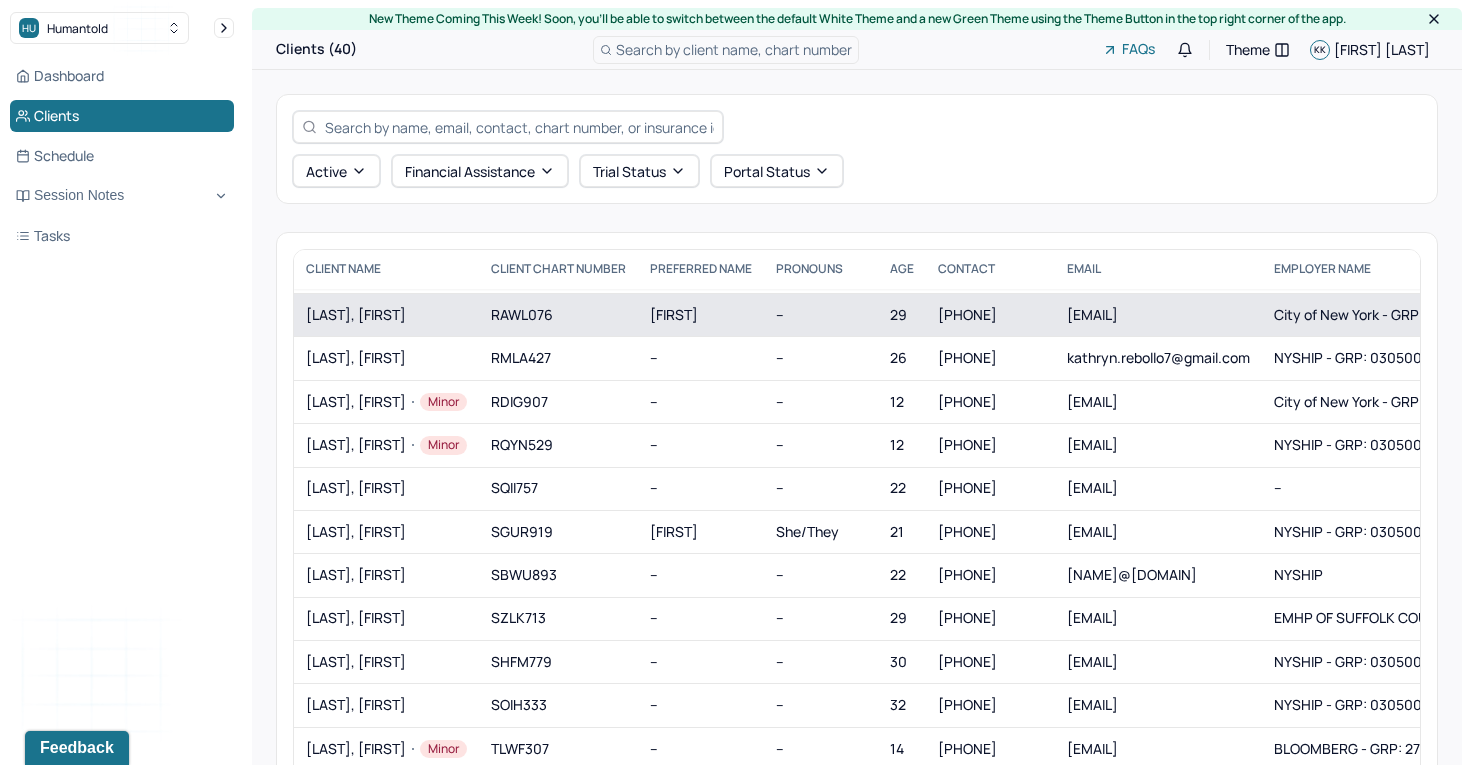 click on "[LAST], [FIRST]" at bounding box center [386, 315] 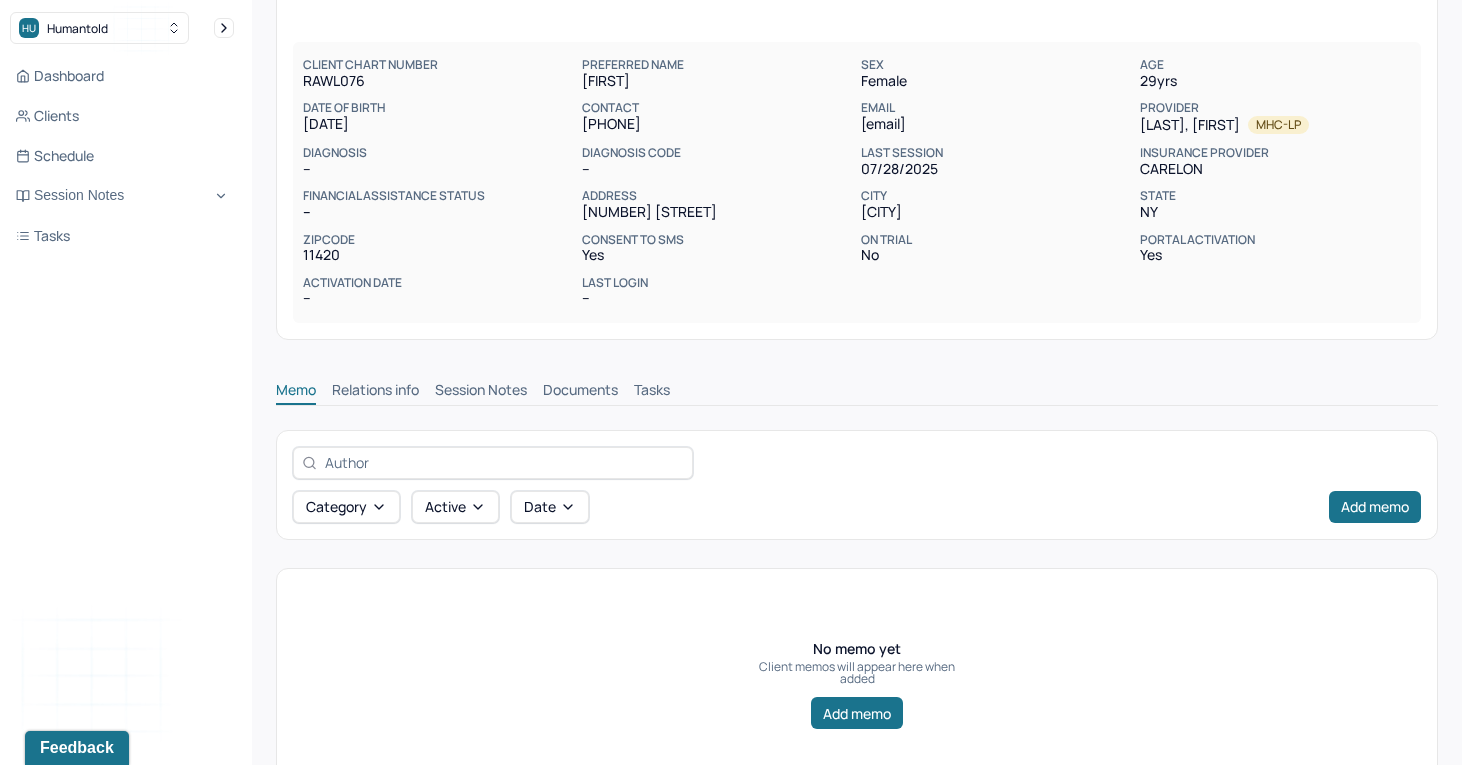 scroll, scrollTop: 224, scrollLeft: 0, axis: vertical 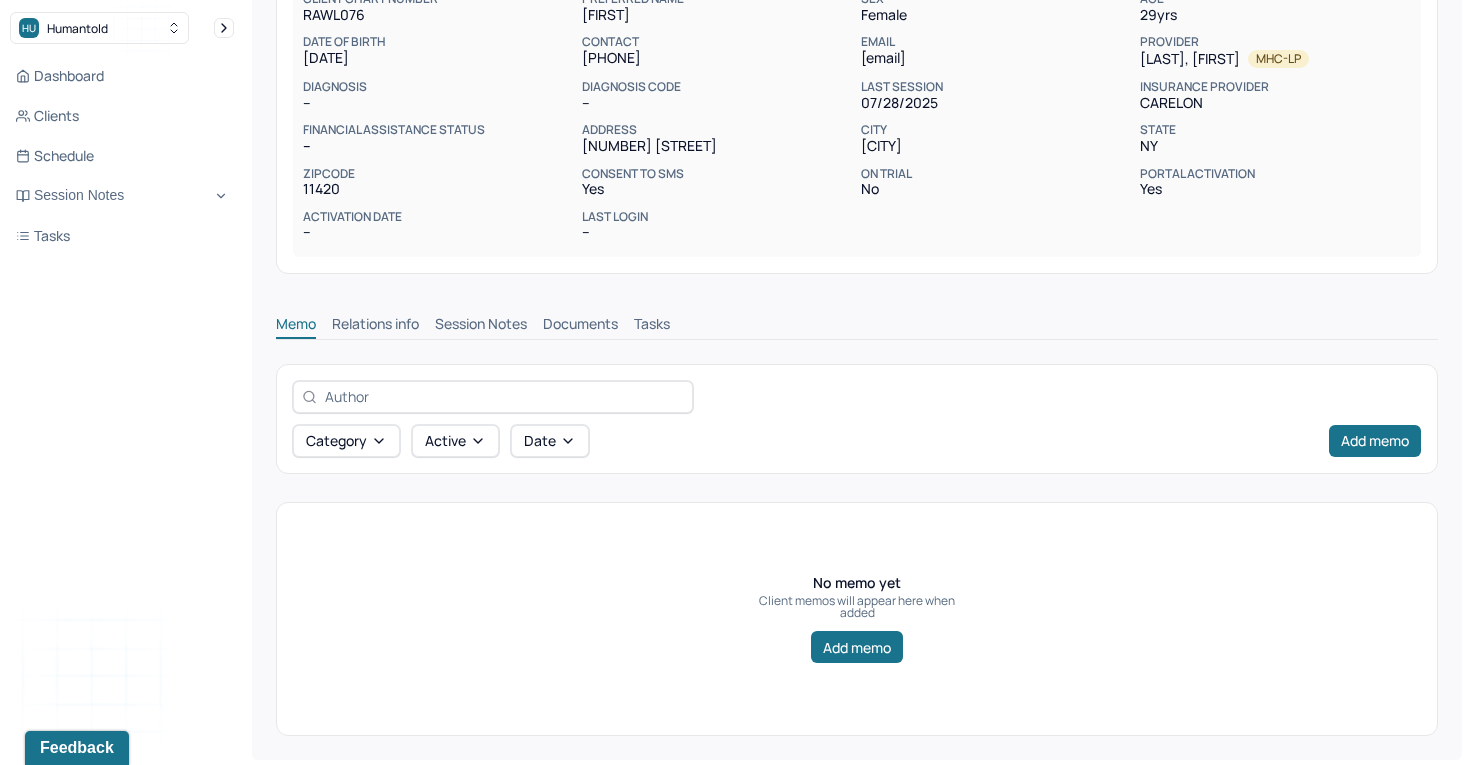 click on "Session Notes" at bounding box center (481, 326) 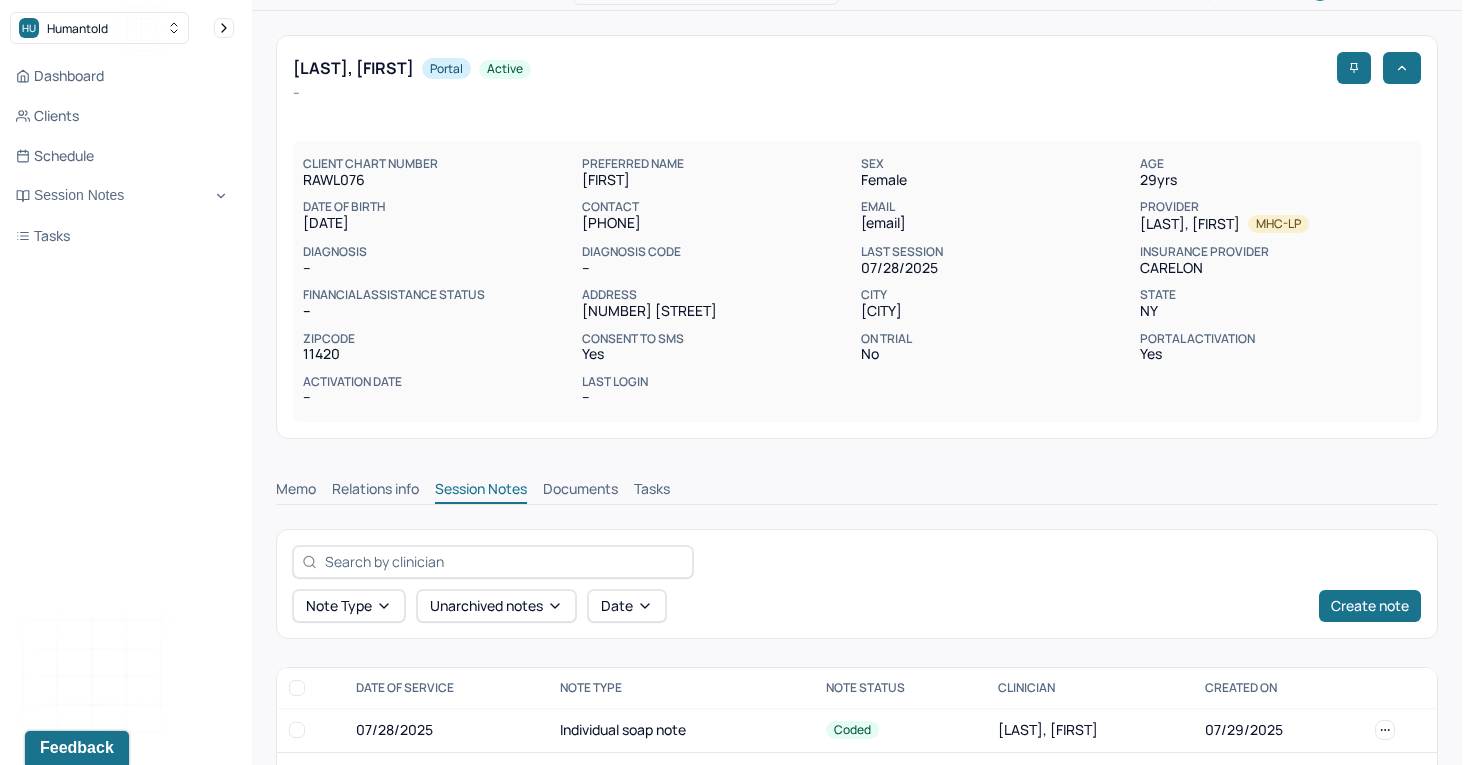 scroll, scrollTop: 57, scrollLeft: 0, axis: vertical 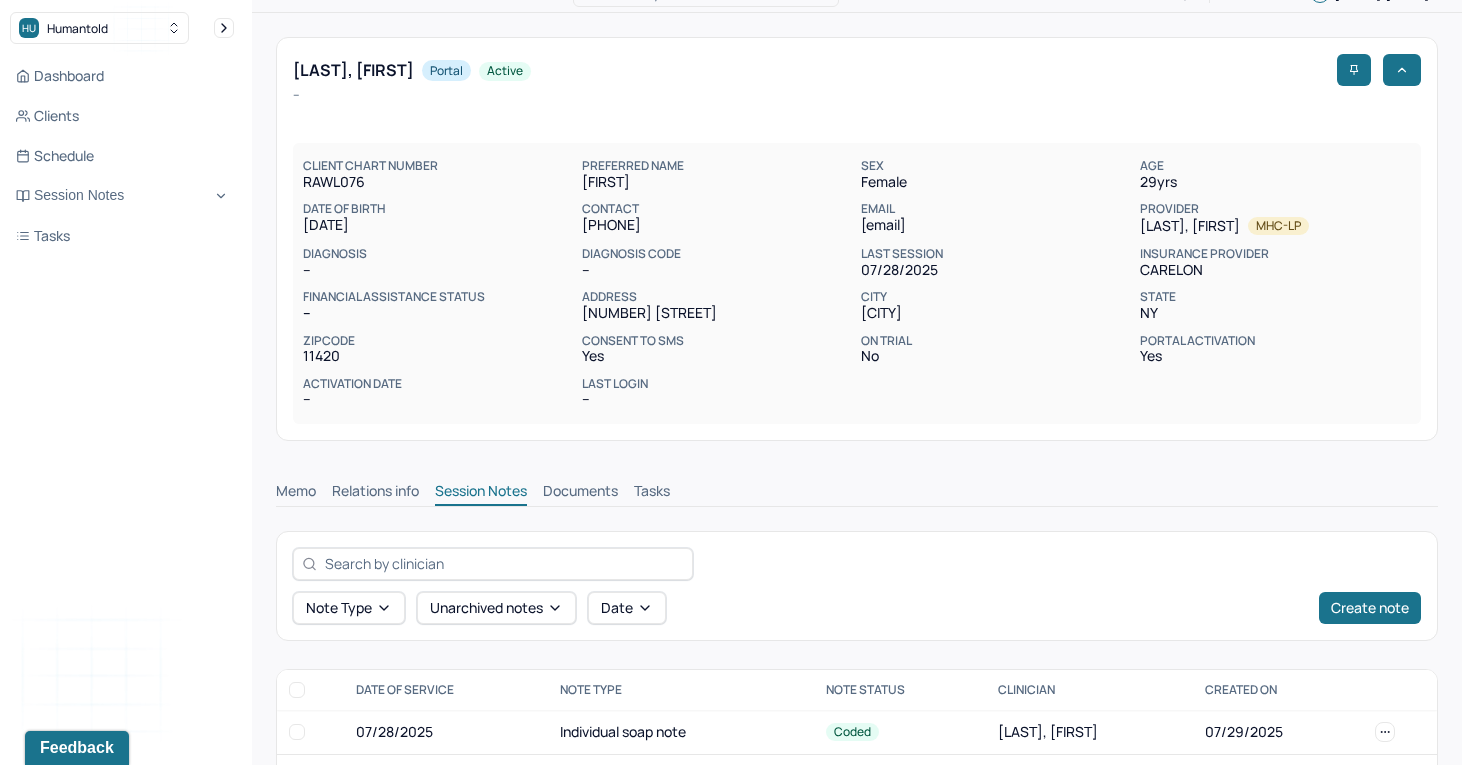 drag, startPoint x: 467, startPoint y: 67, endPoint x: 294, endPoint y: 60, distance: 173.14156 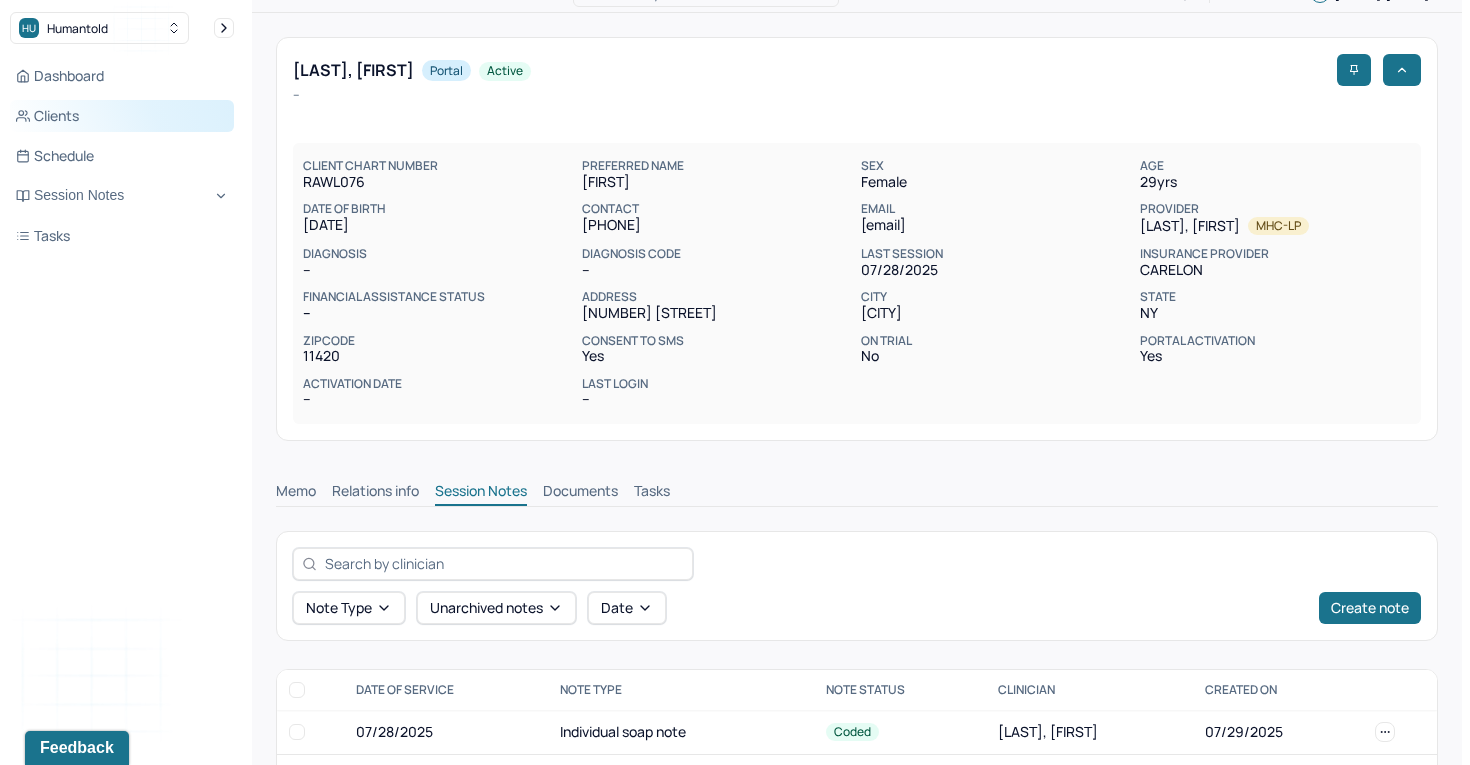 click on "Clients" at bounding box center [122, 116] 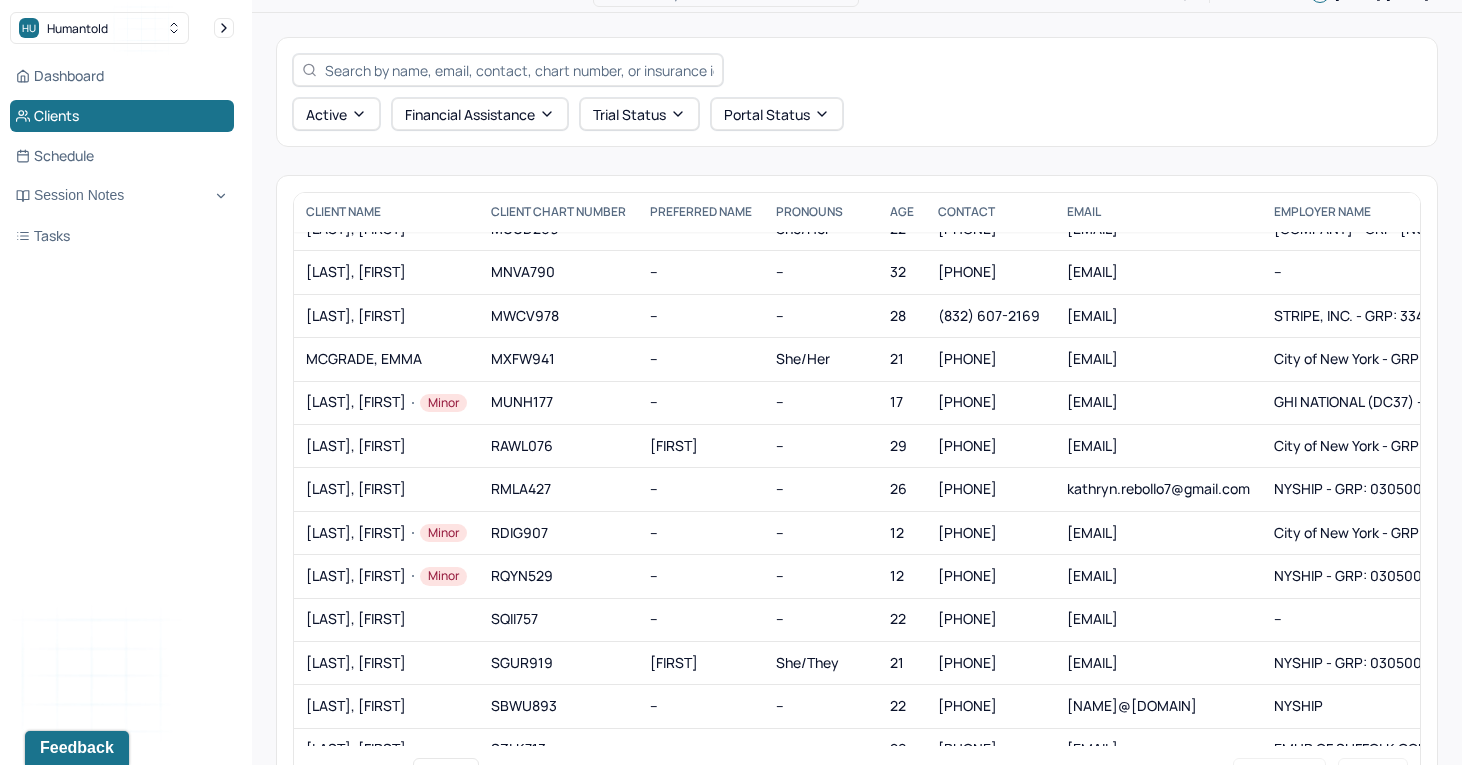 scroll, scrollTop: 1045, scrollLeft: 0, axis: vertical 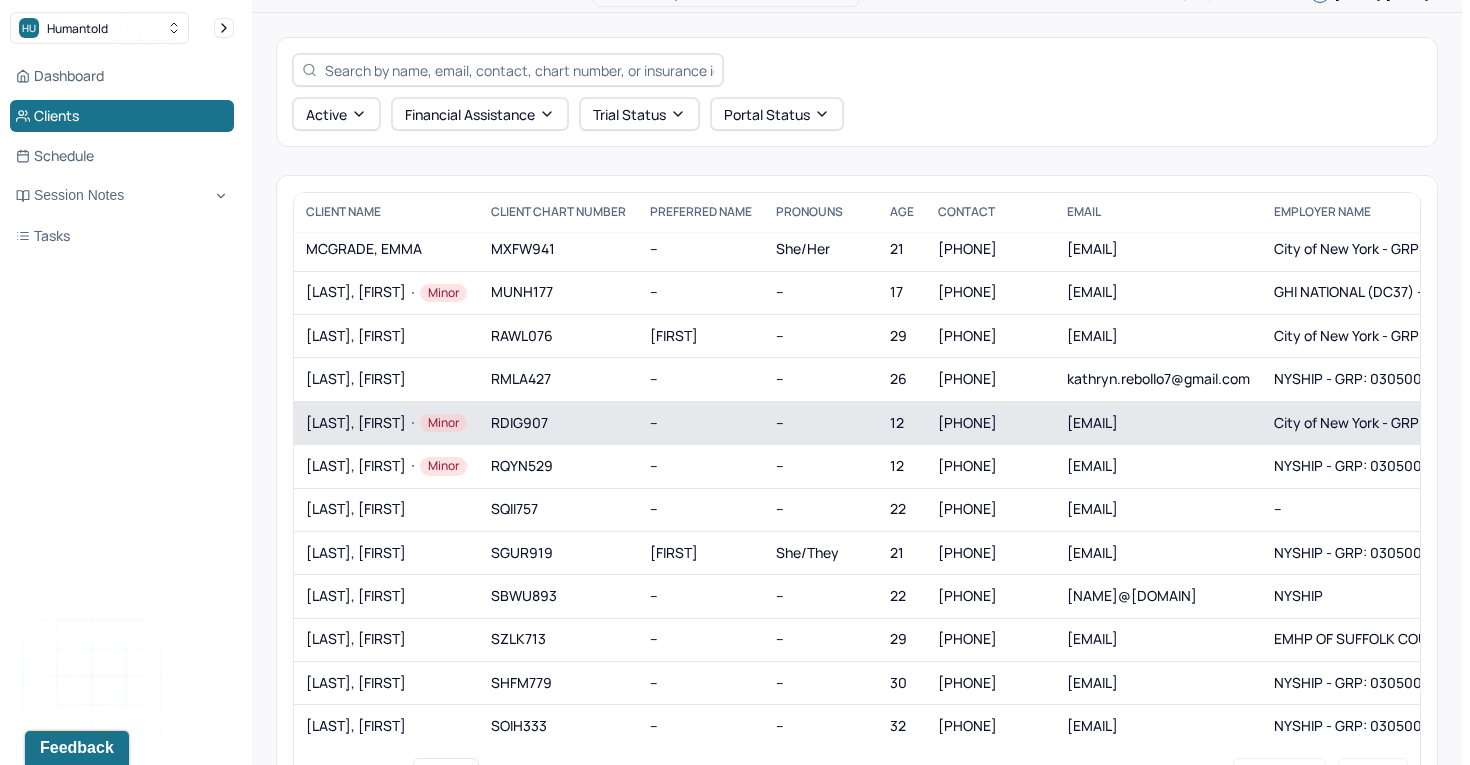 click on "[LAST], [FIRST] Minor" at bounding box center [386, 423] 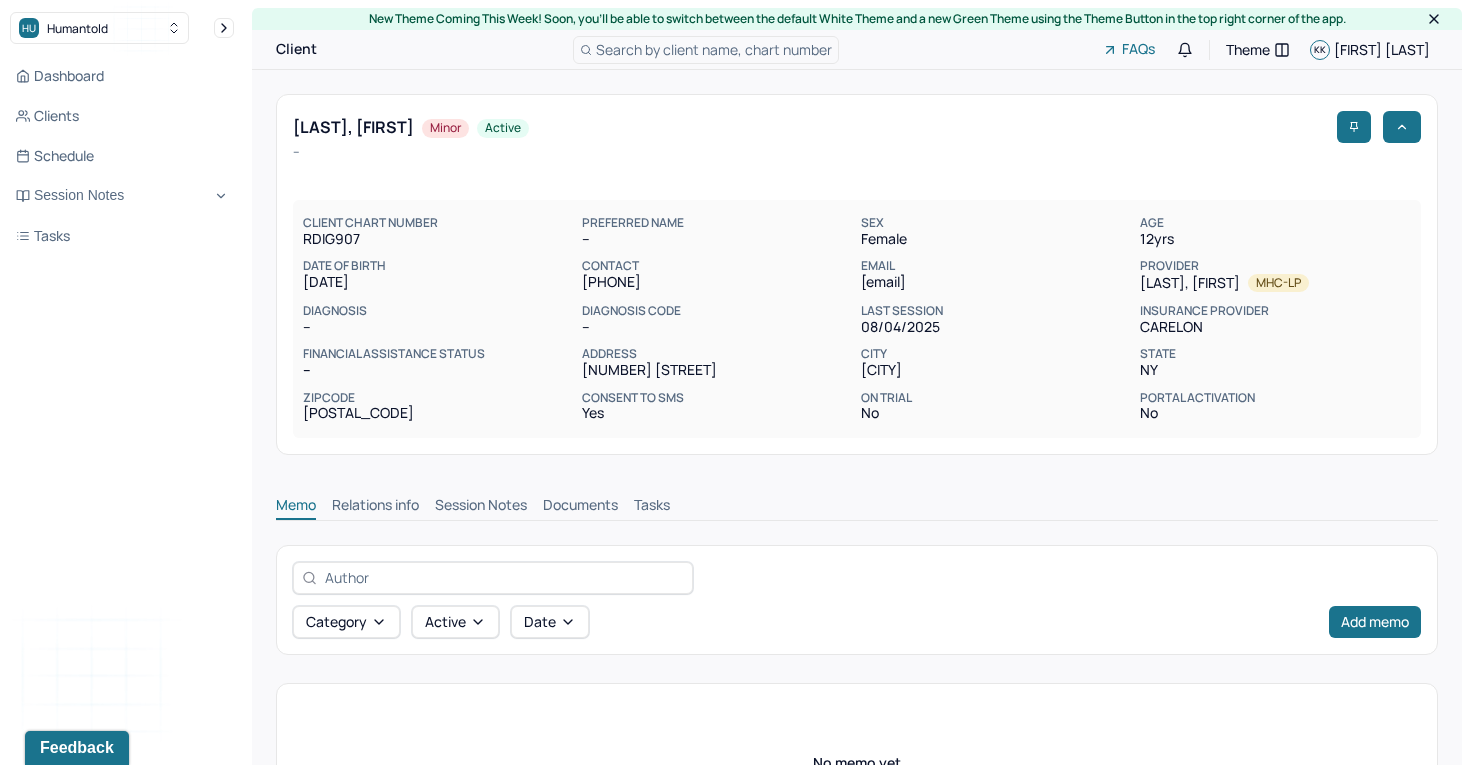 scroll, scrollTop: 181, scrollLeft: 0, axis: vertical 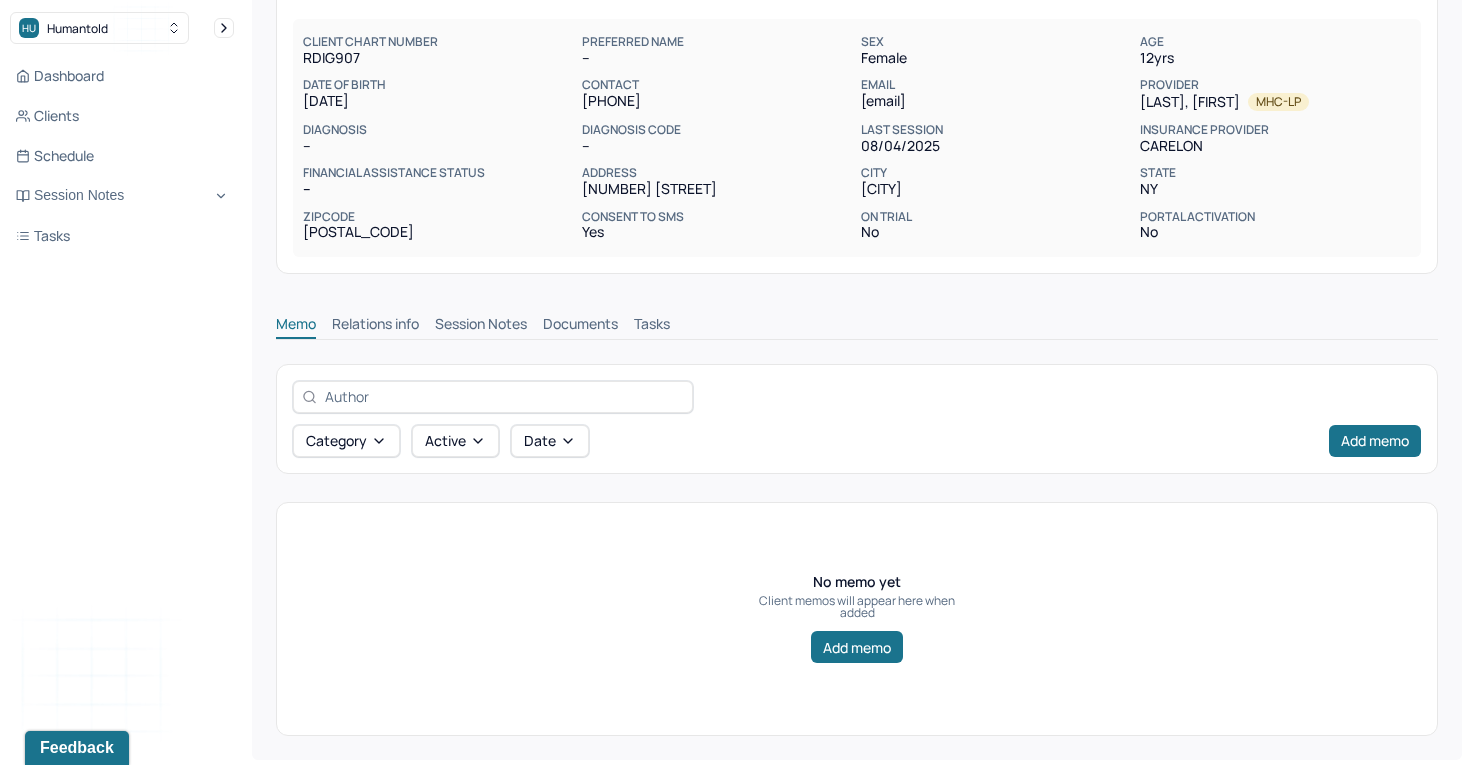 click on "Session Notes" at bounding box center [481, 326] 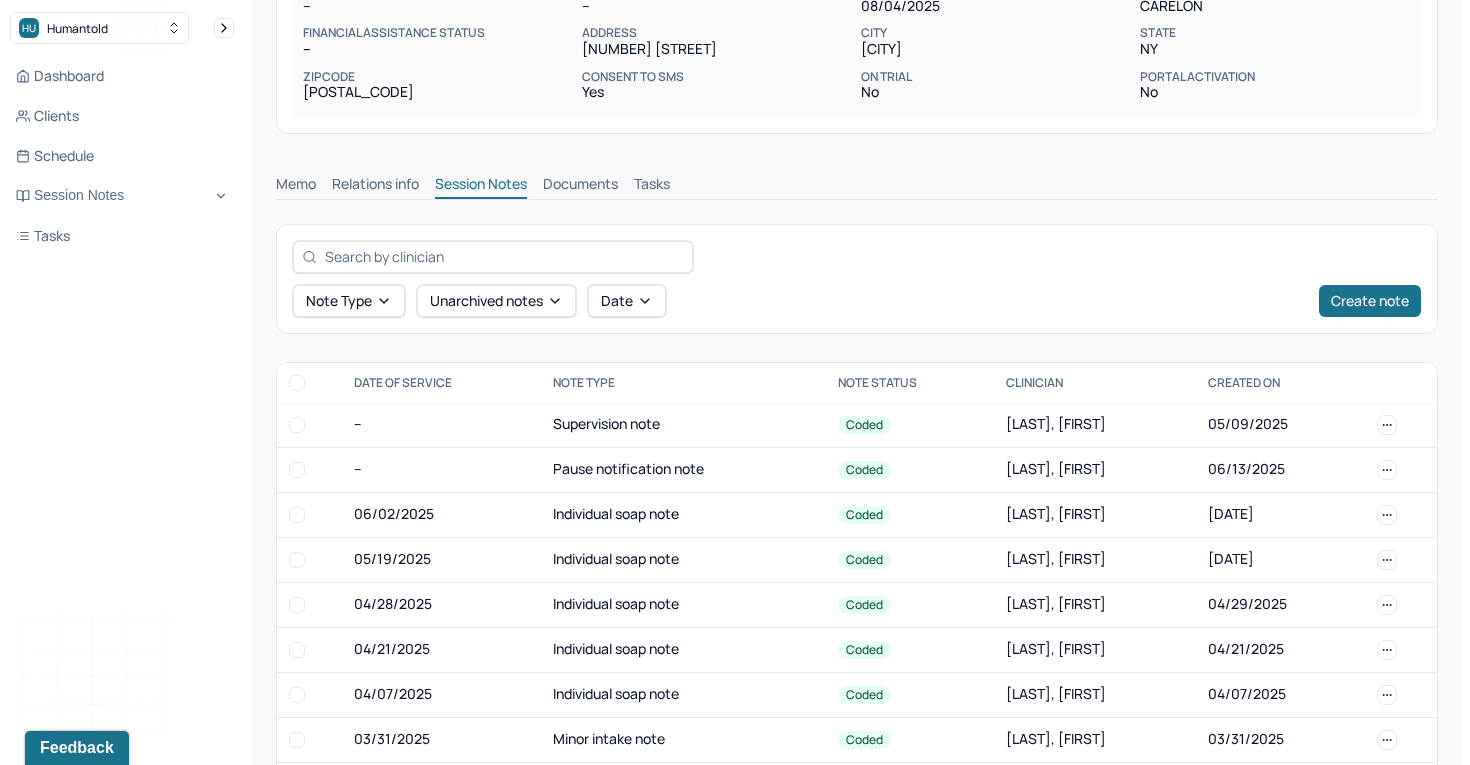 scroll, scrollTop: 323, scrollLeft: 0, axis: vertical 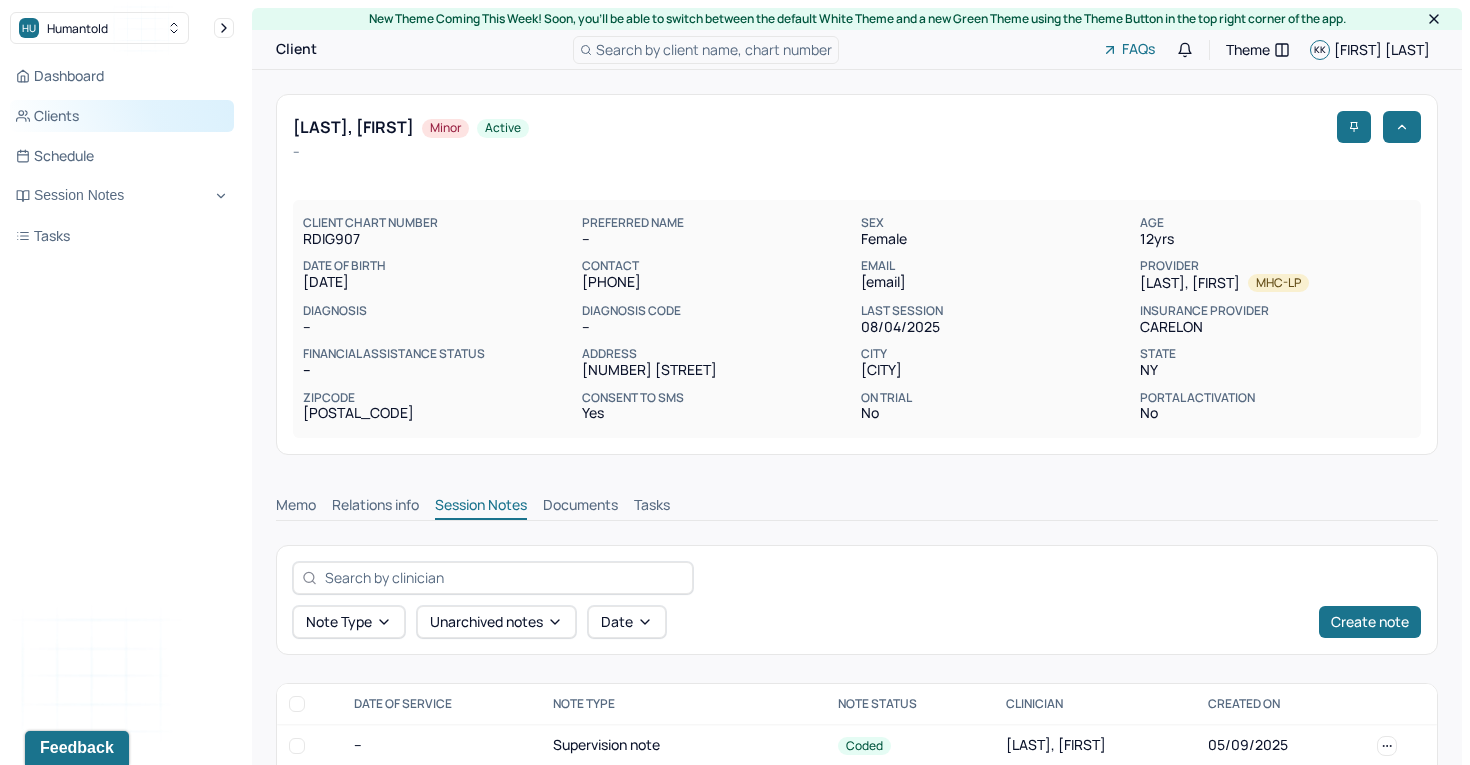click on "Clients" at bounding box center (122, 116) 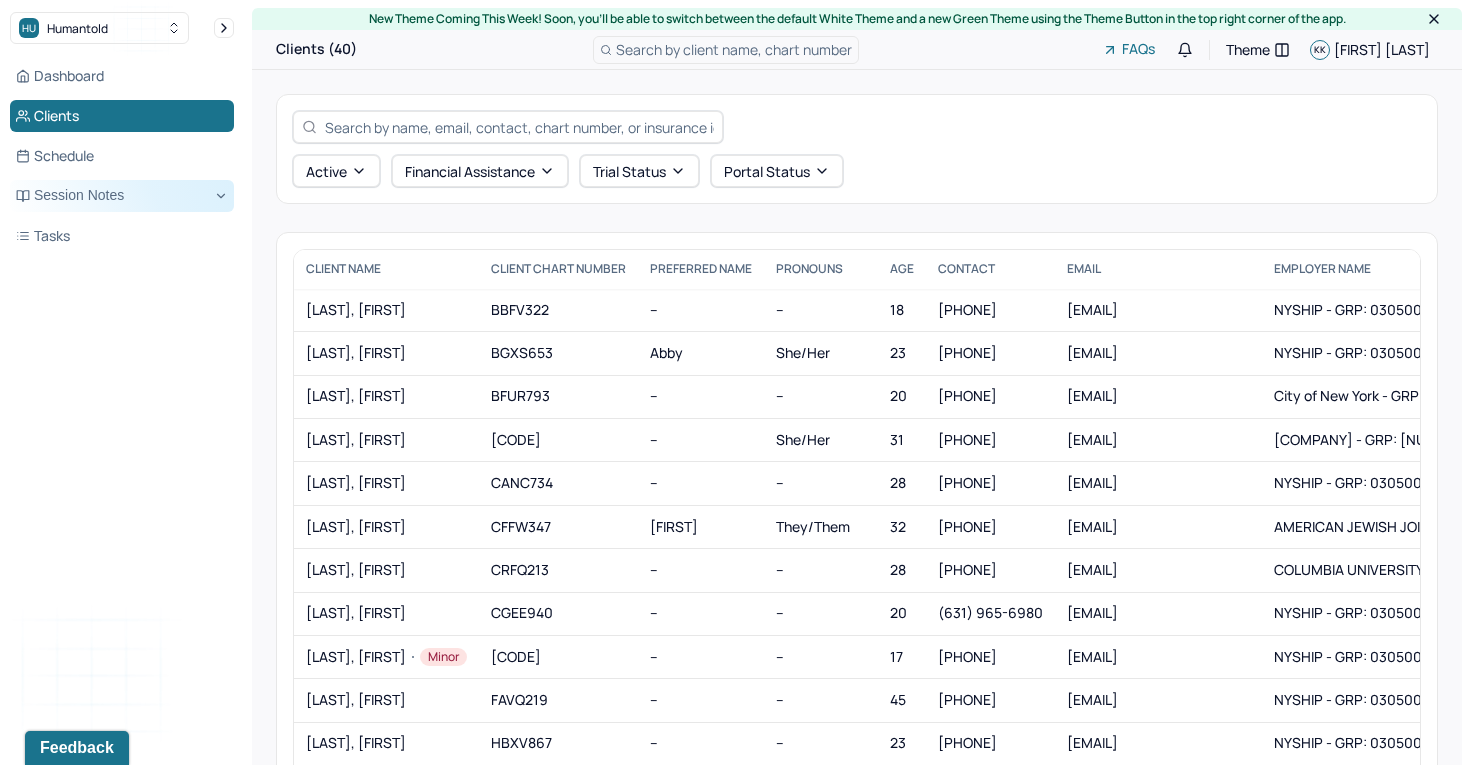click on "Session Notes" at bounding box center (122, 196) 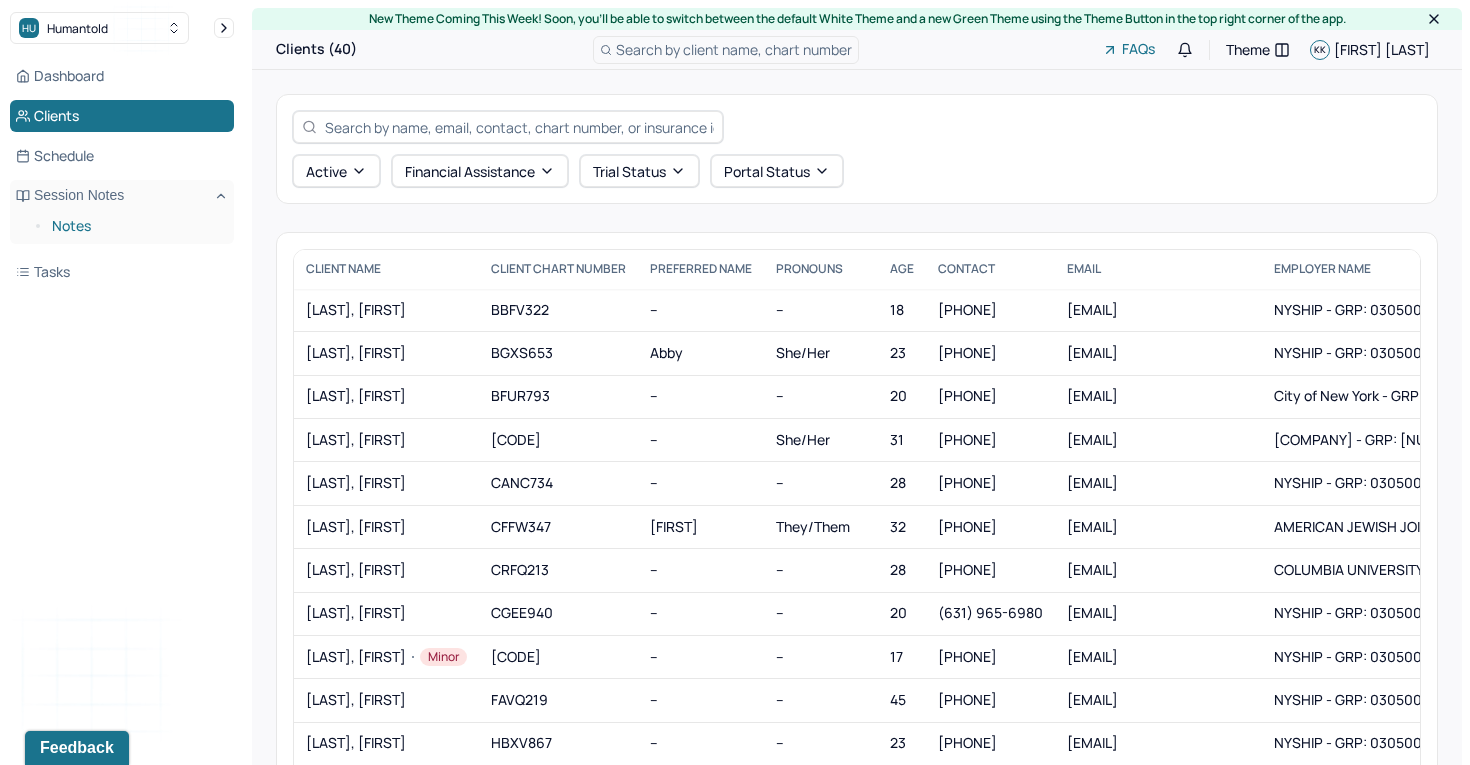 click on "Notes" at bounding box center [135, 226] 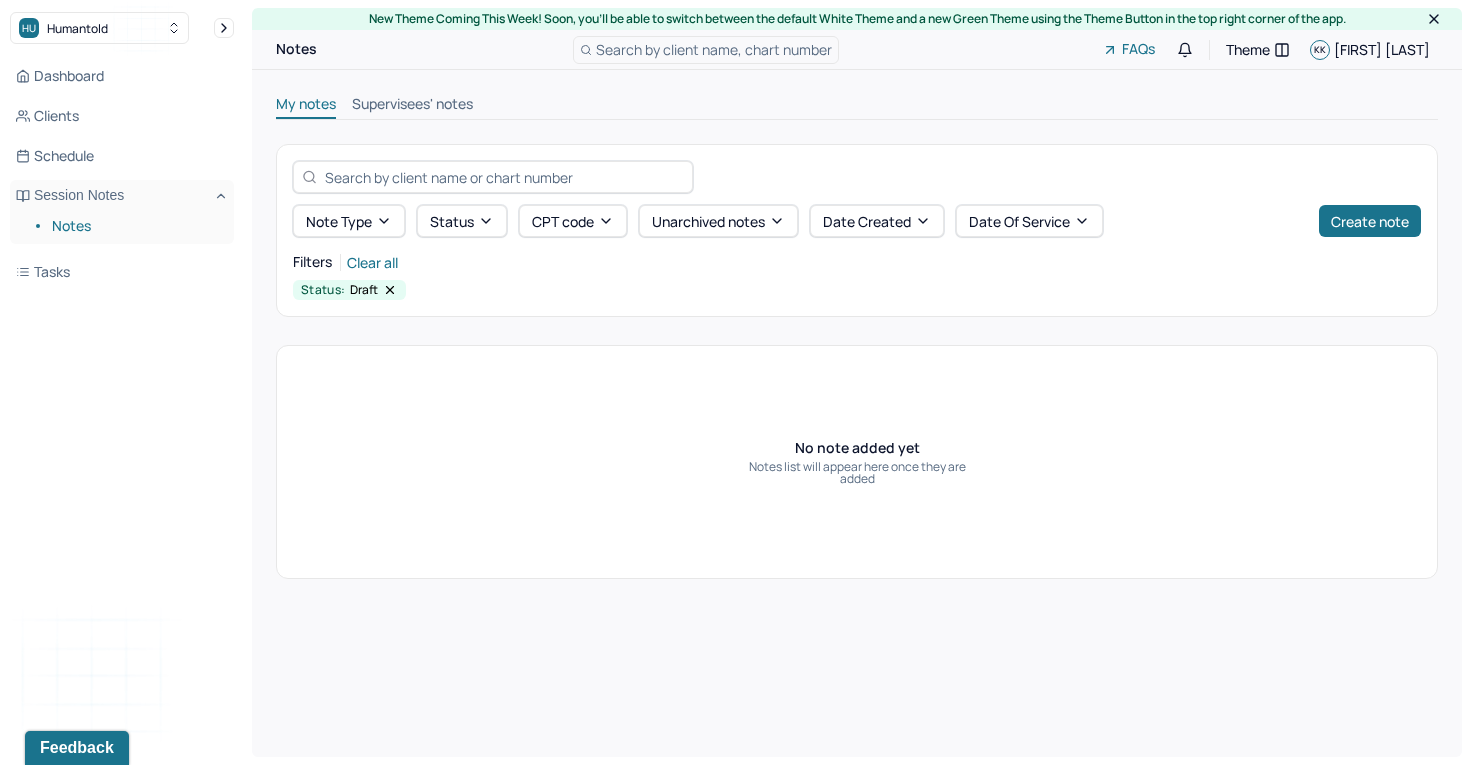 click on "Supervisees' notes" at bounding box center [412, 106] 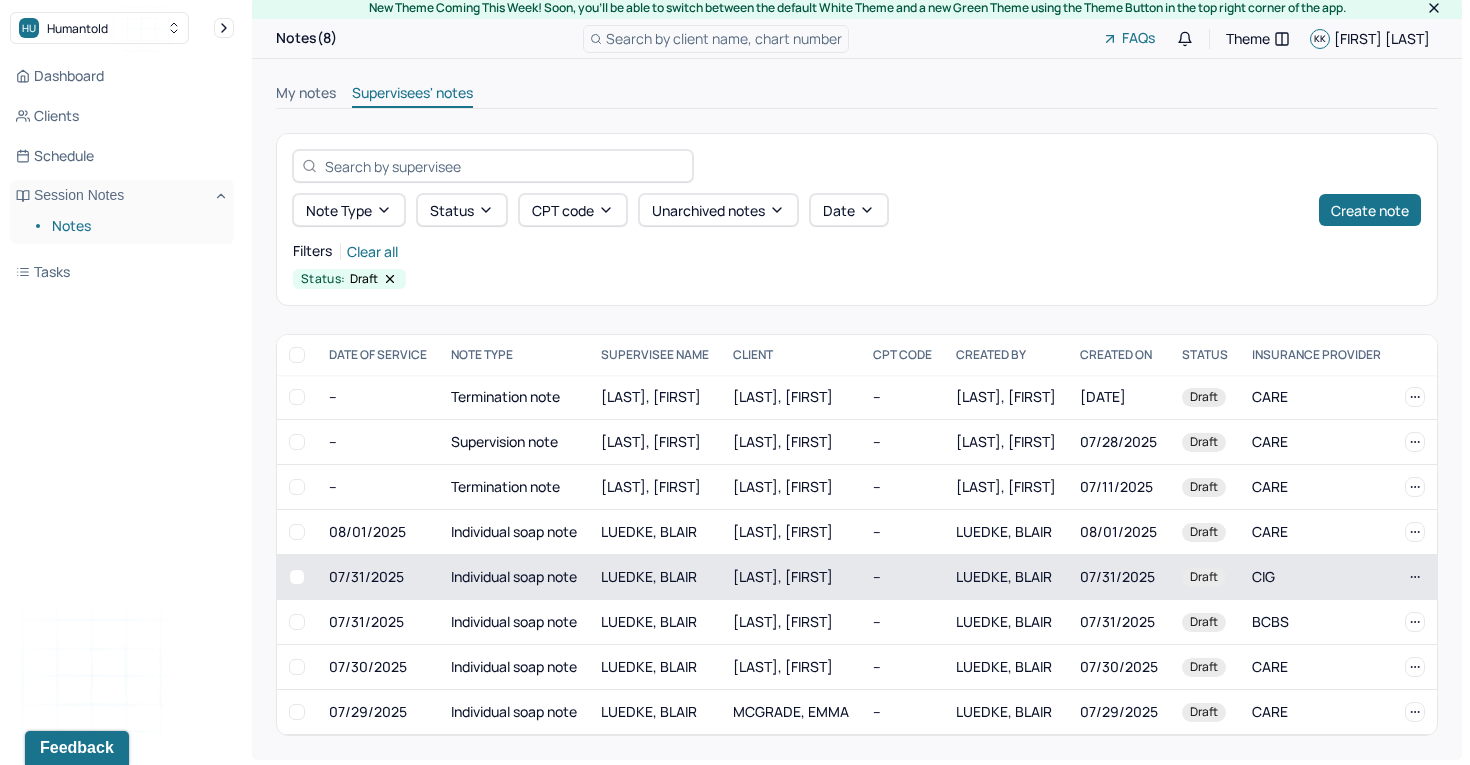 scroll, scrollTop: 0, scrollLeft: 0, axis: both 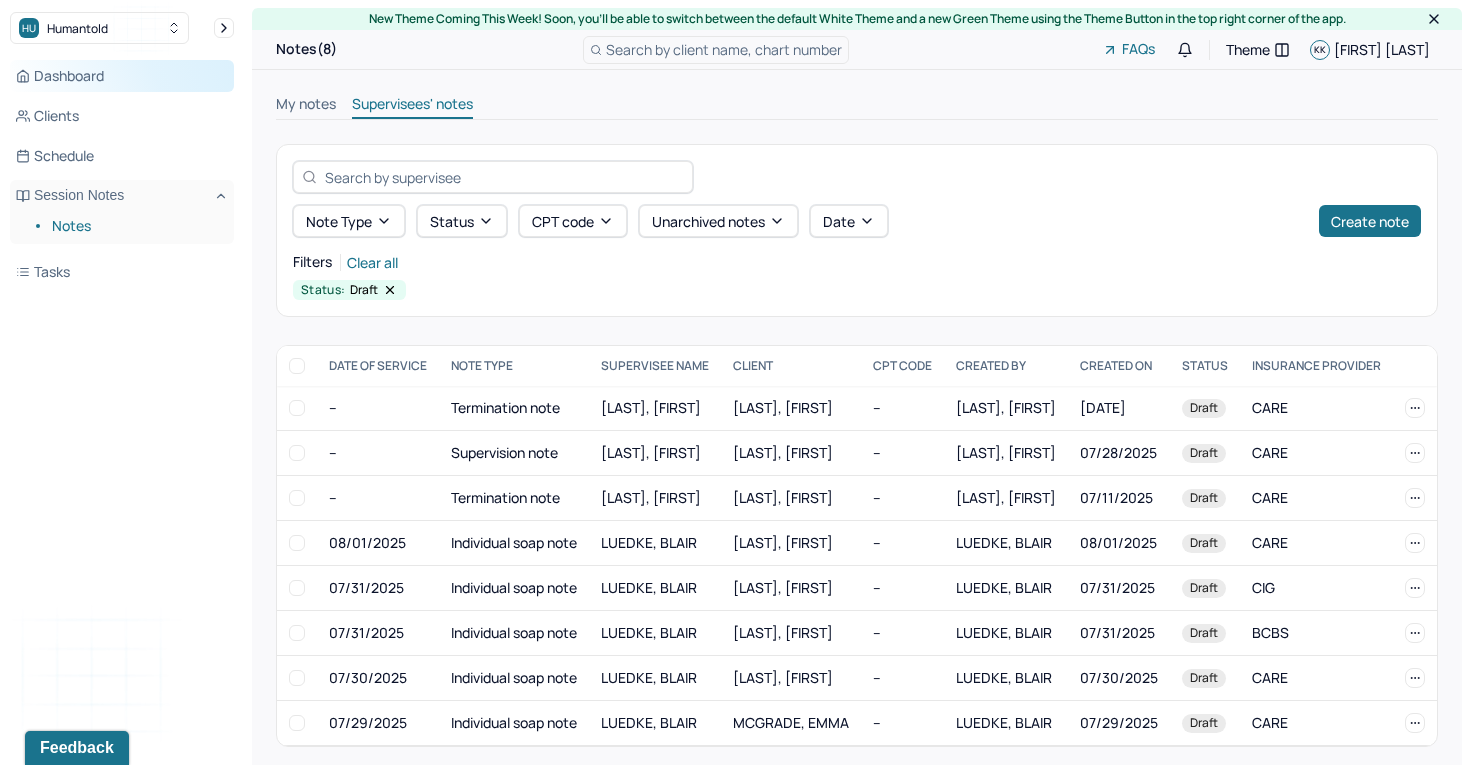 click on "Dashboard" at bounding box center (122, 76) 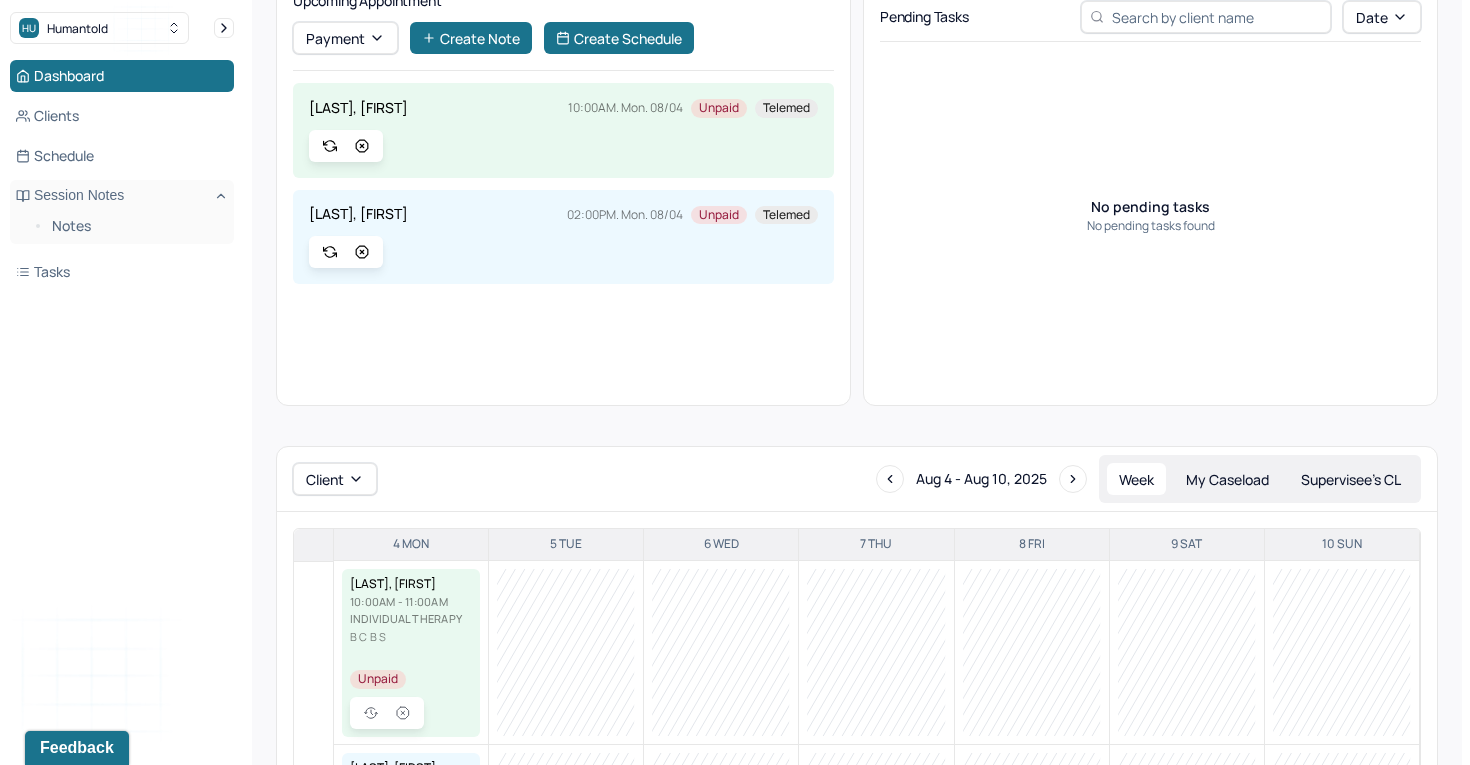 scroll, scrollTop: 450, scrollLeft: 0, axis: vertical 